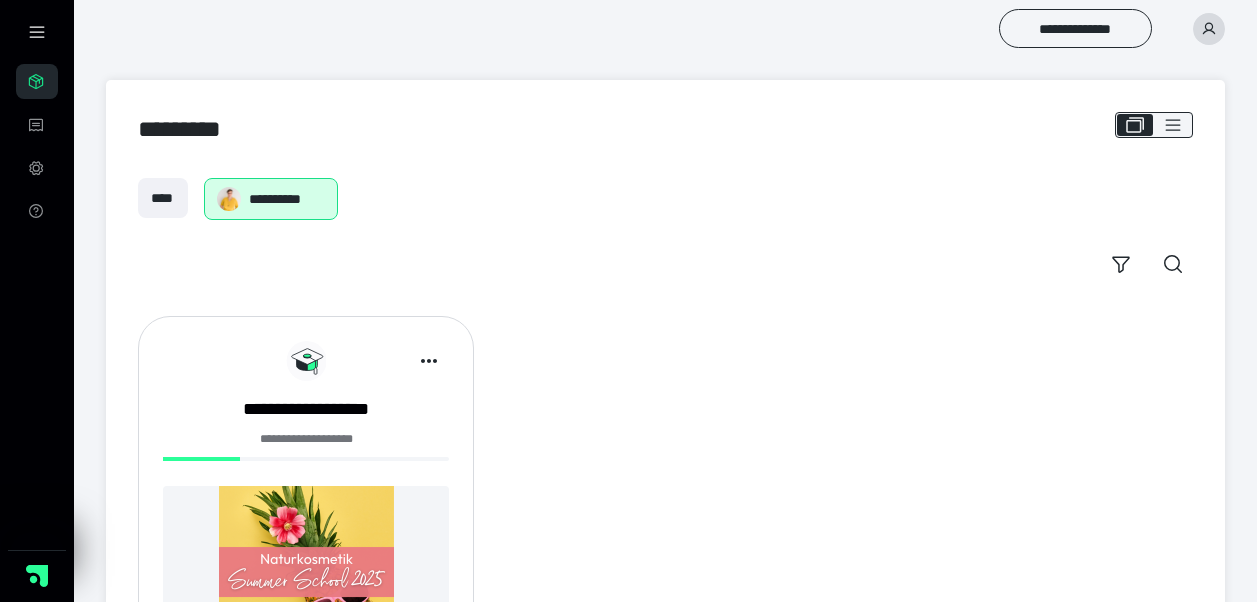 scroll, scrollTop: 0, scrollLeft: 0, axis: both 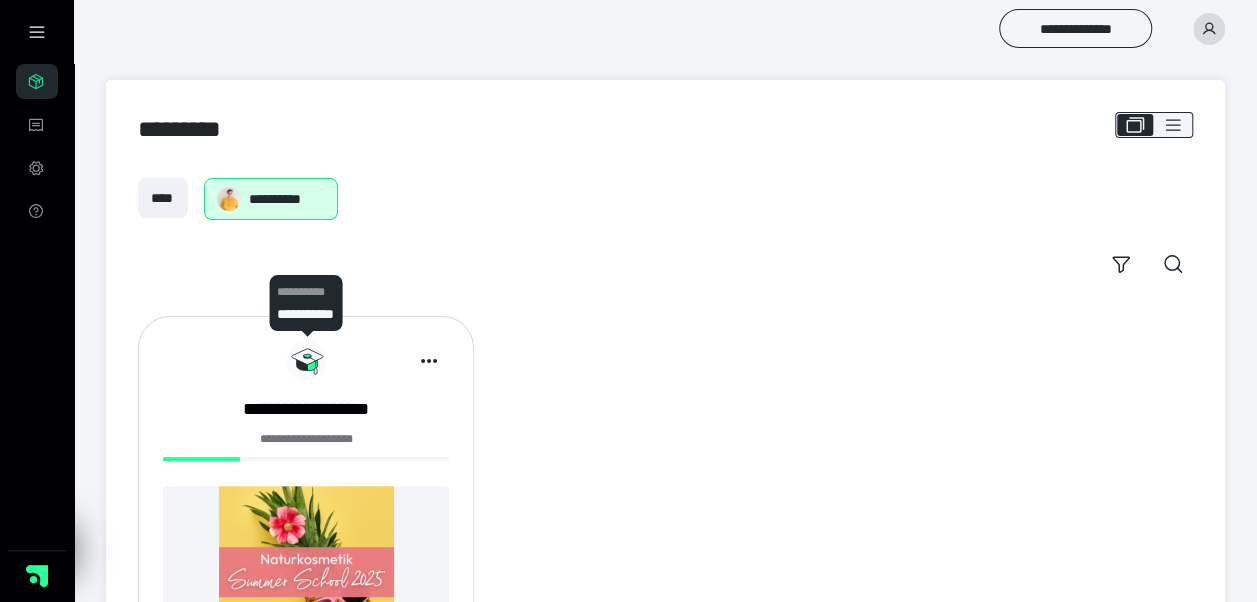 click at bounding box center [387, 361] 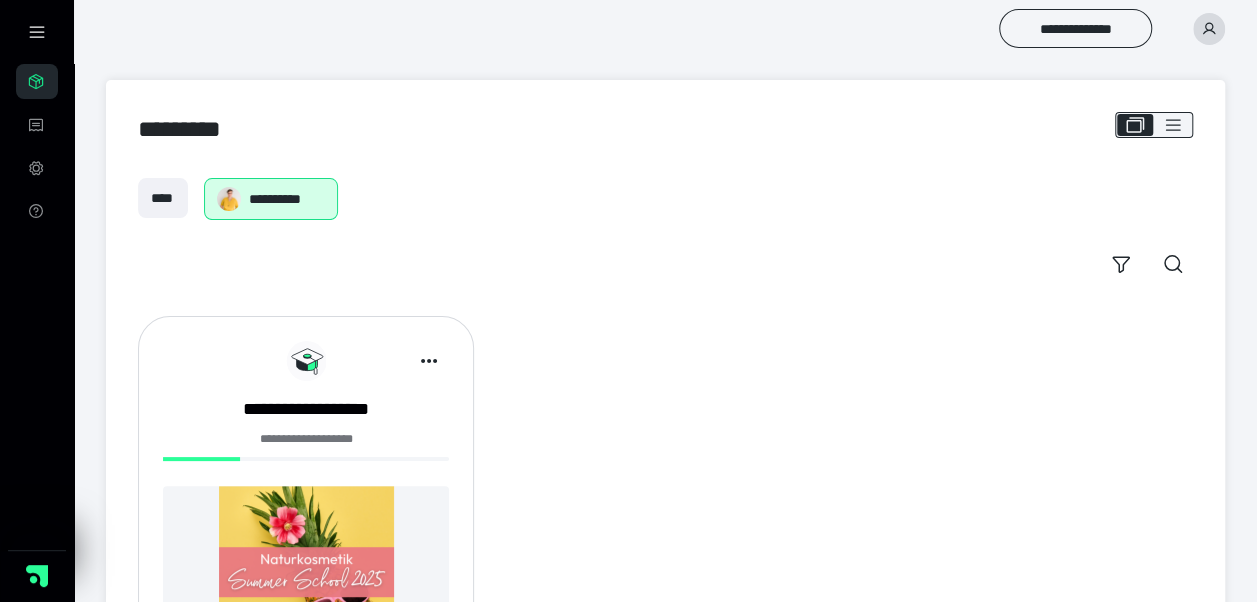 scroll, scrollTop: 178, scrollLeft: 0, axis: vertical 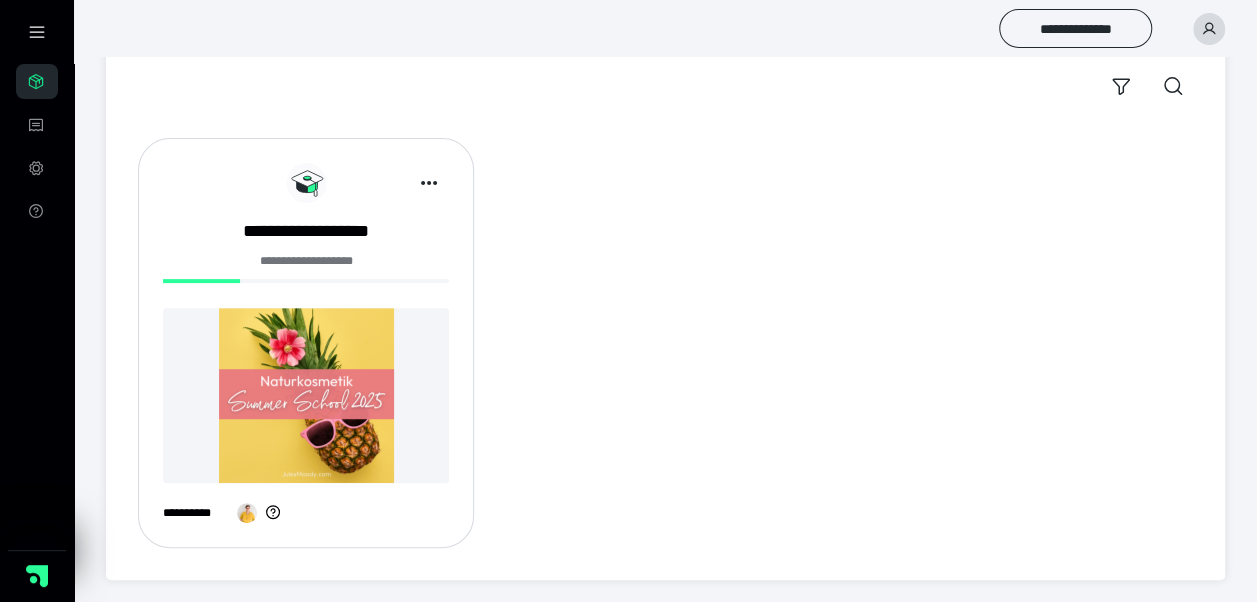 click at bounding box center [306, 395] 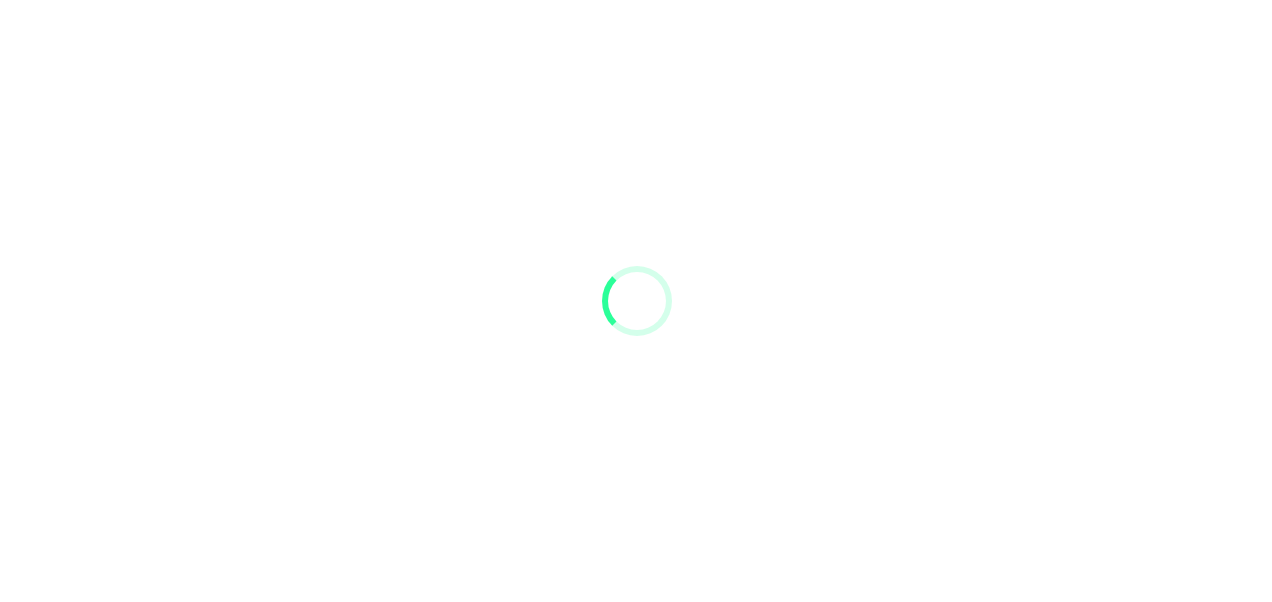 scroll, scrollTop: 0, scrollLeft: 0, axis: both 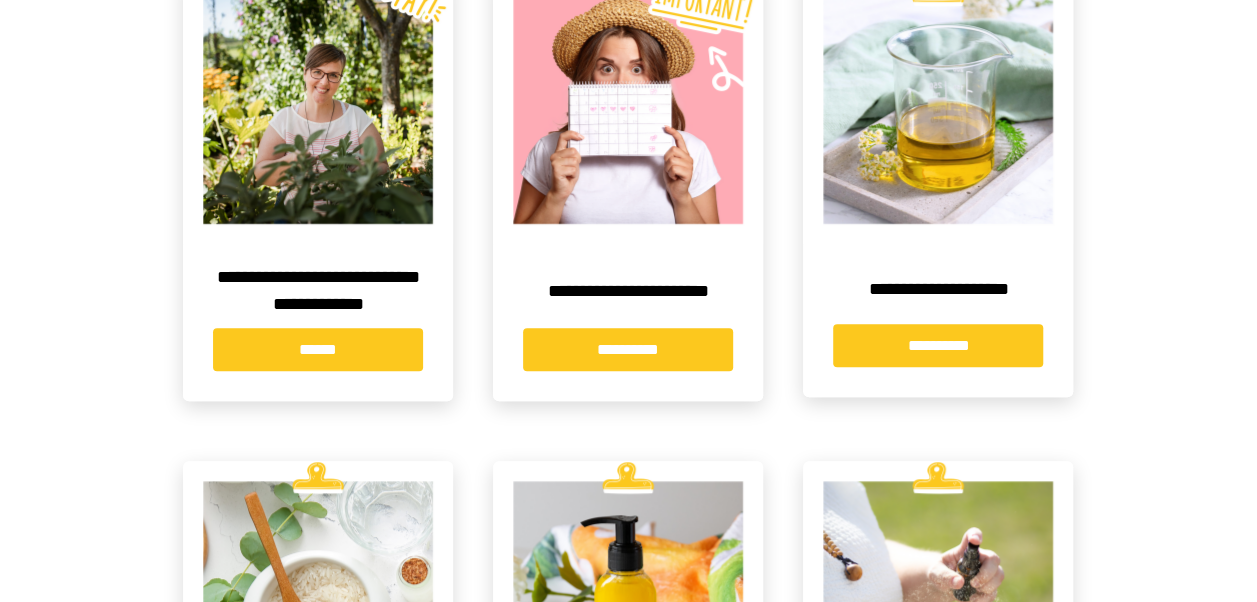 click on "**********" at bounding box center (628, 349) 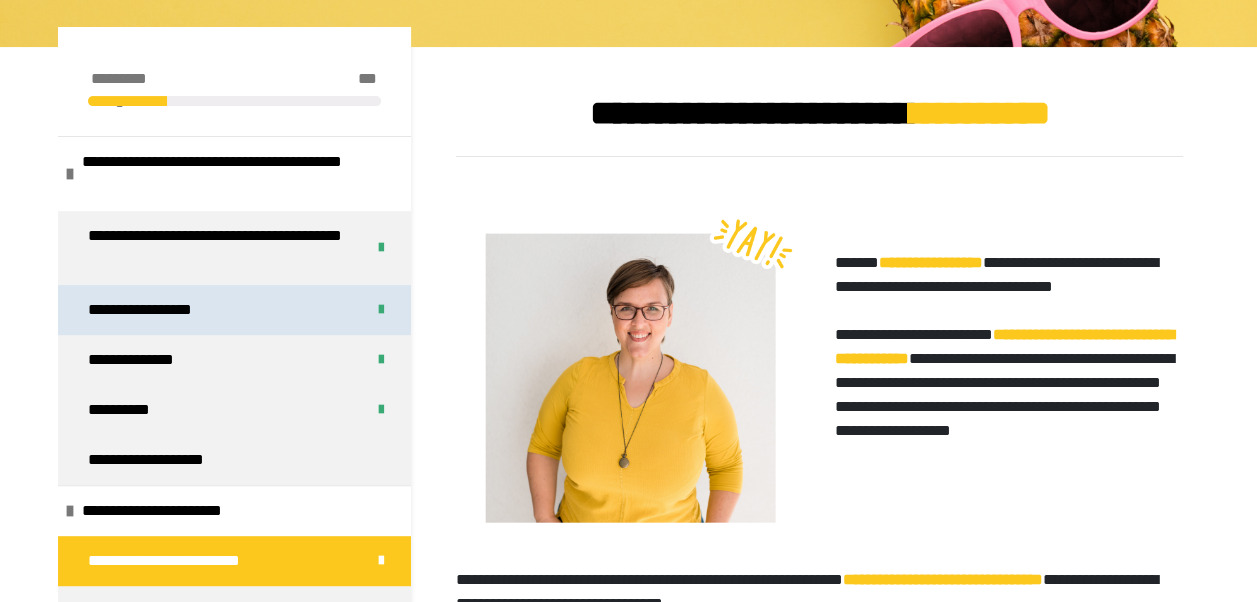 scroll, scrollTop: 466, scrollLeft: 0, axis: vertical 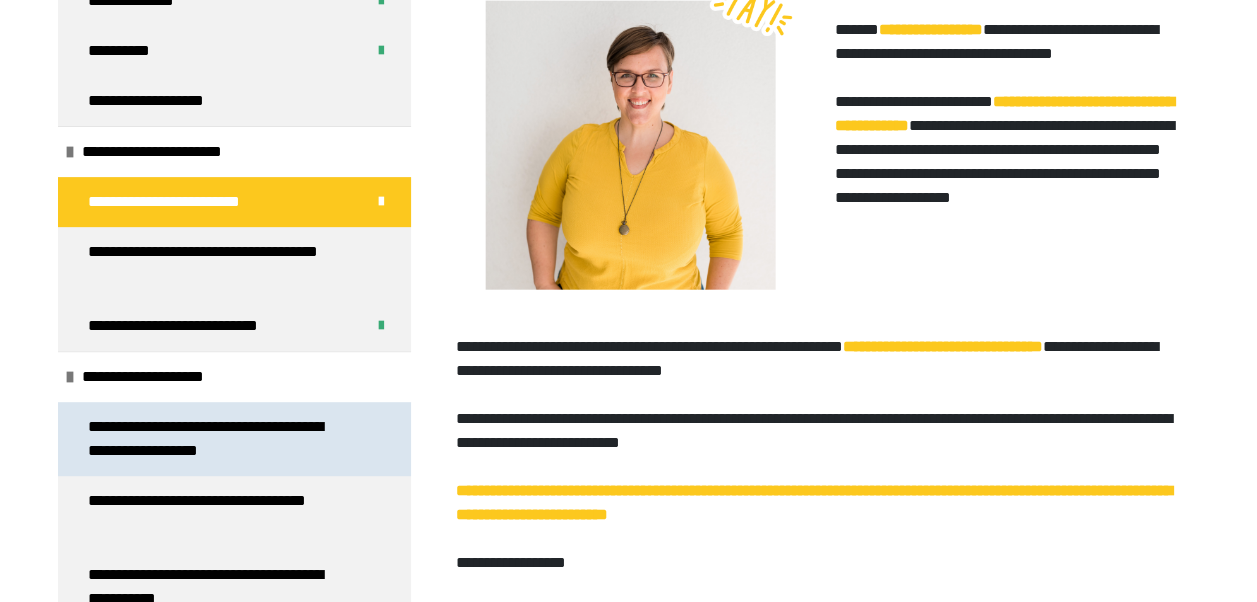 click on "**********" at bounding box center [219, 439] 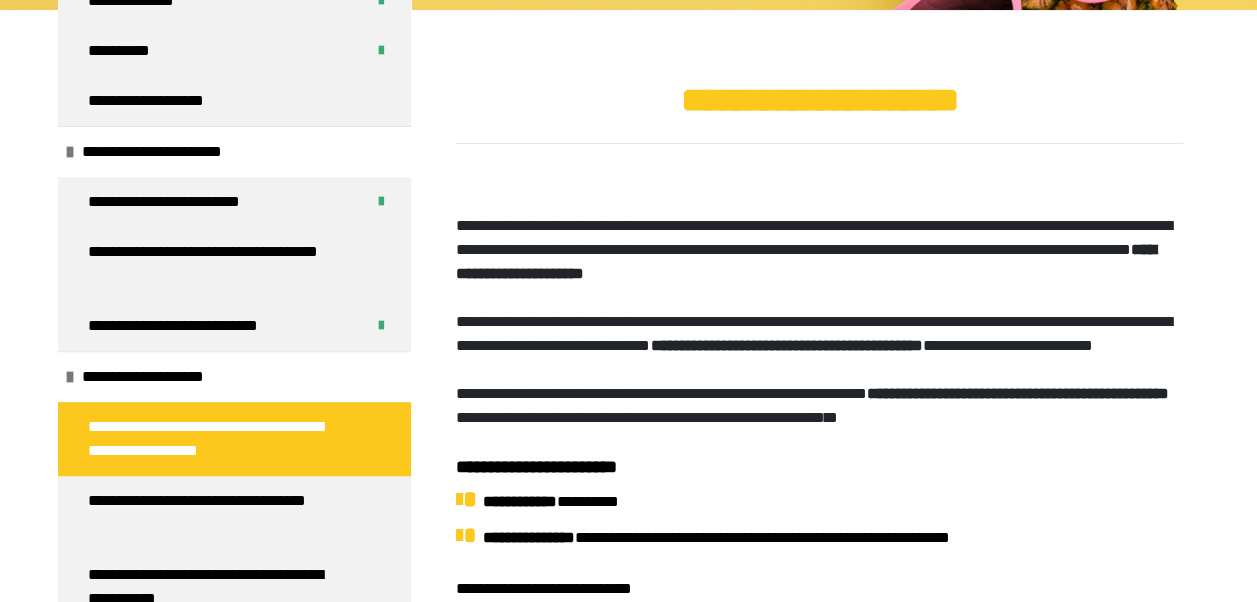 scroll, scrollTop: 566, scrollLeft: 0, axis: vertical 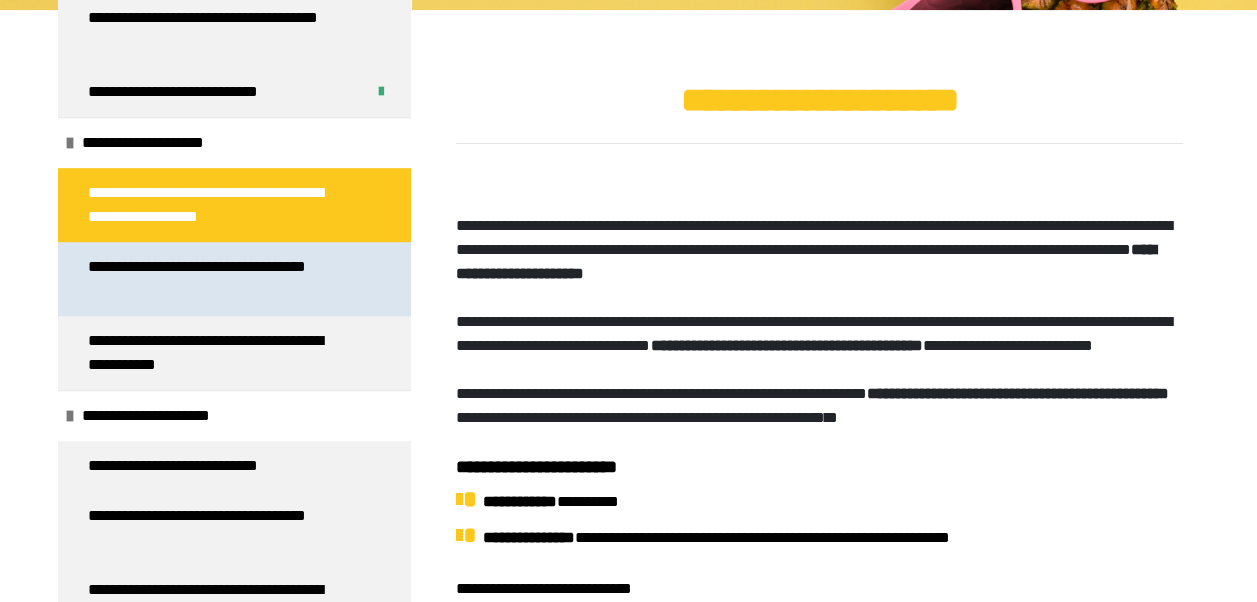 click on "**********" at bounding box center [219, 279] 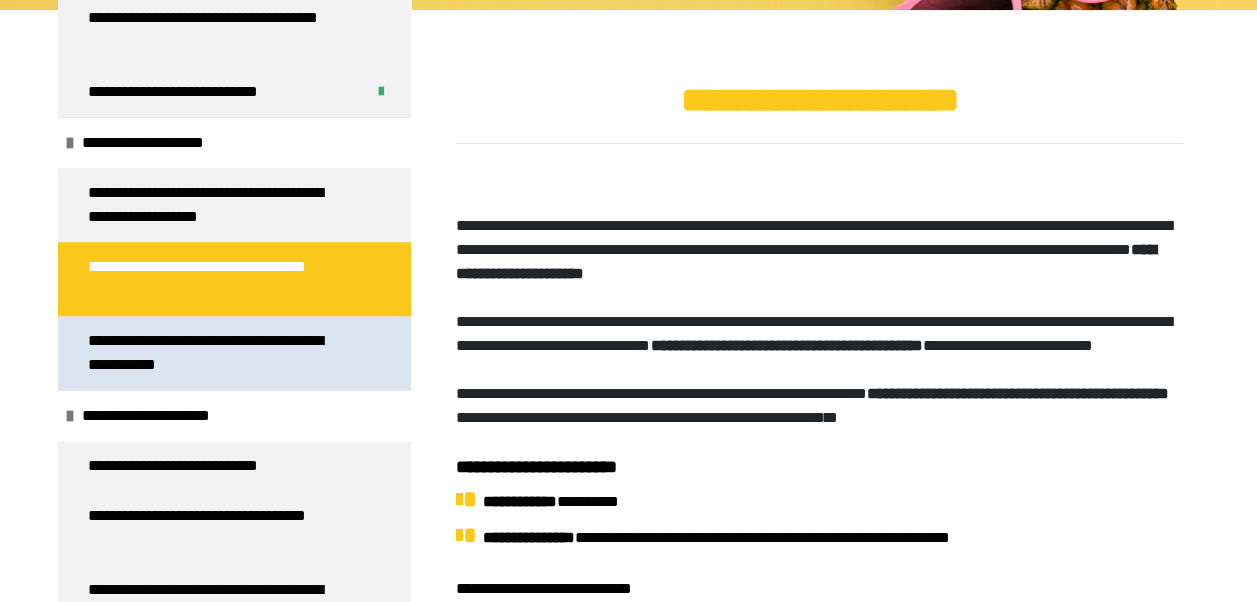 click on "**********" at bounding box center [219, 353] 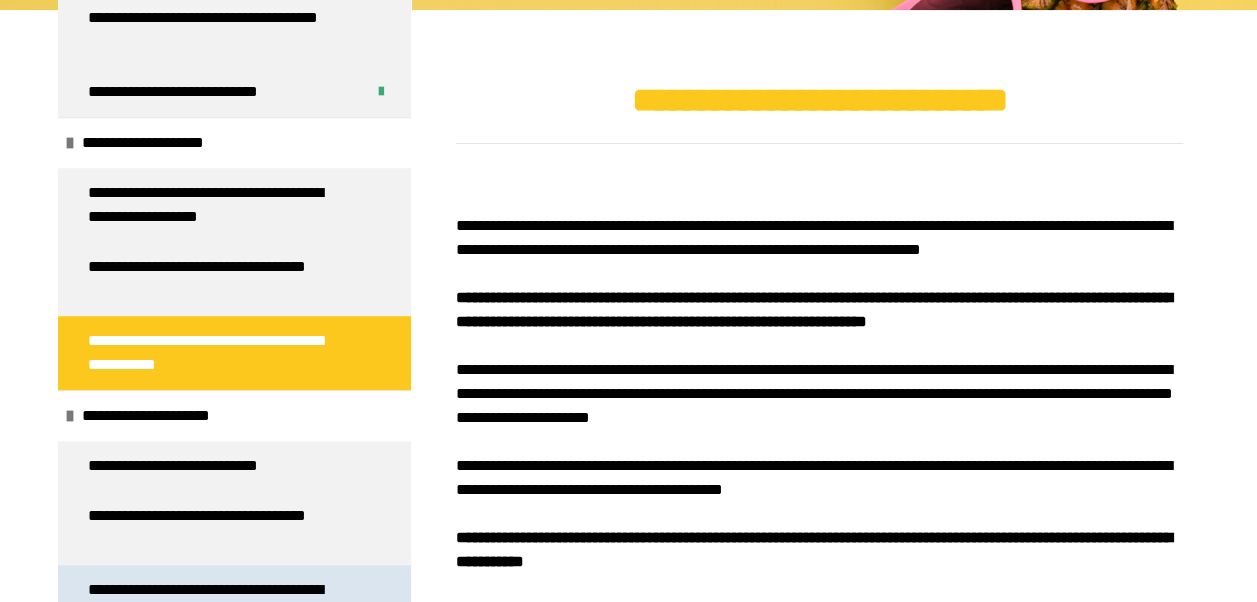 scroll, scrollTop: 799, scrollLeft: 0, axis: vertical 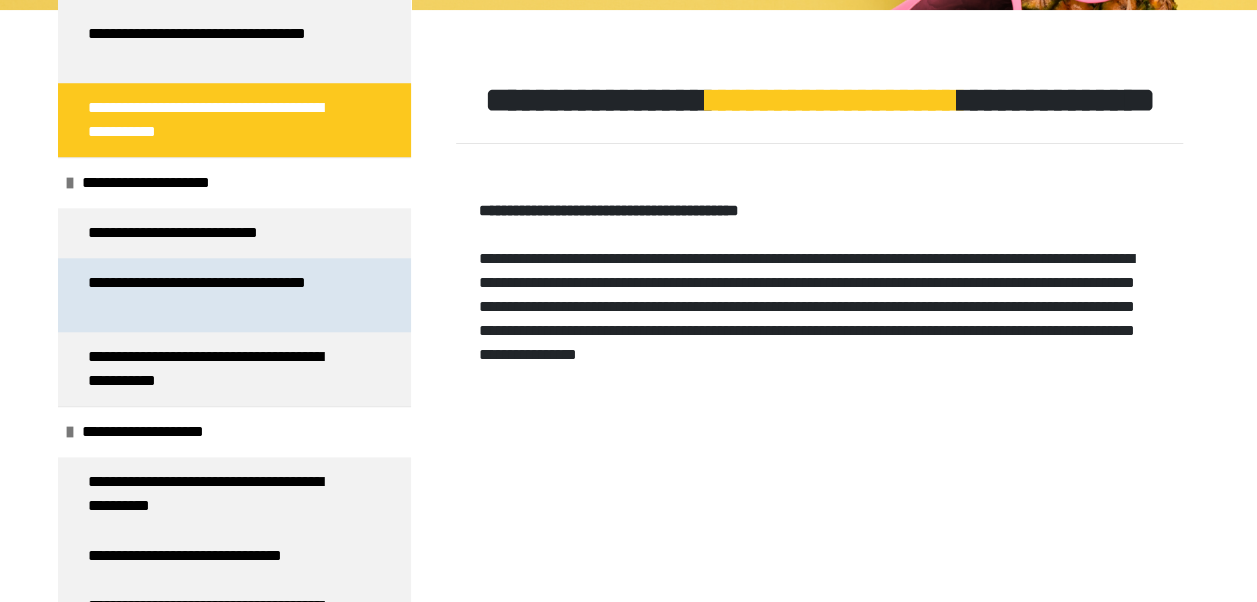 click on "**********" at bounding box center [219, 295] 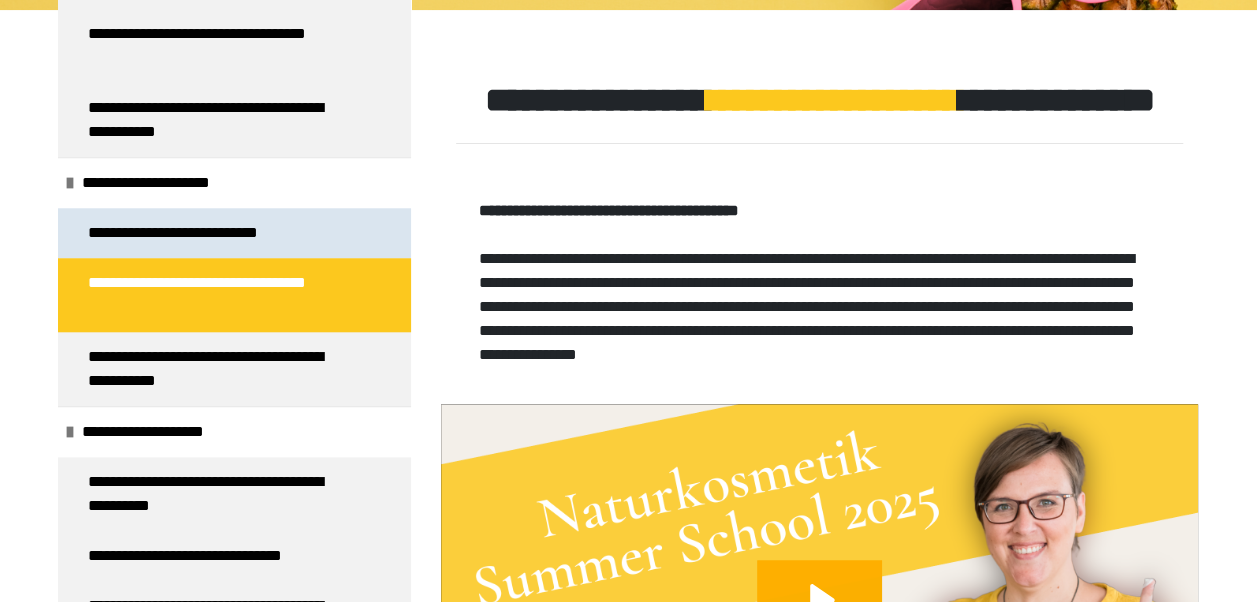 click on "**********" at bounding box center (198, 233) 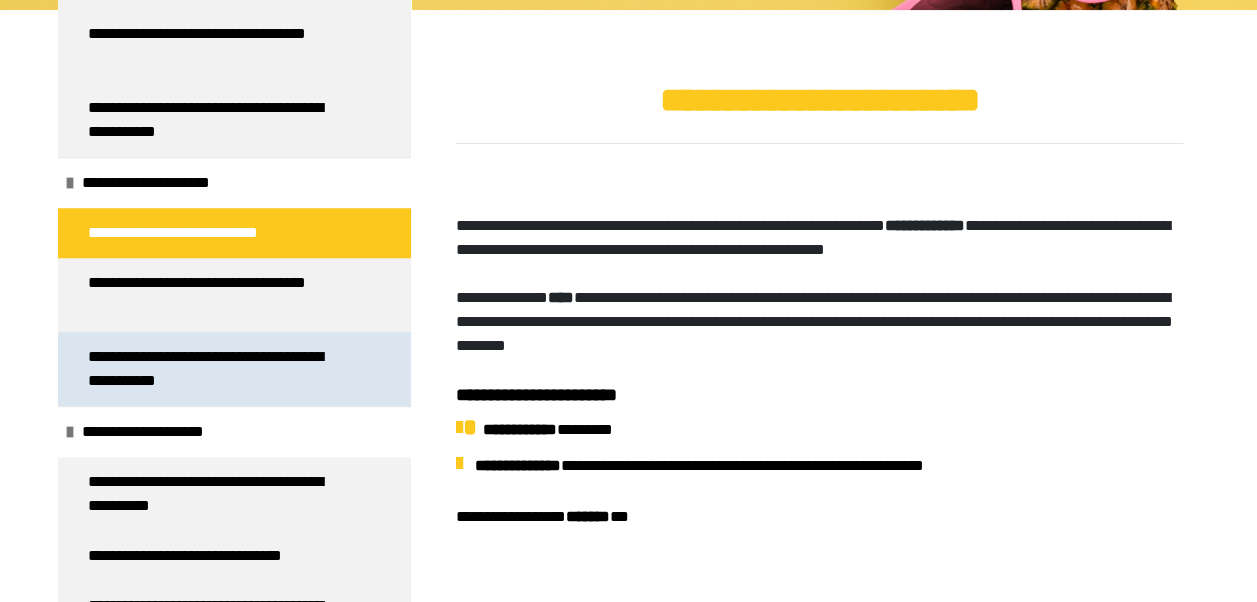 click on "**********" at bounding box center [219, 369] 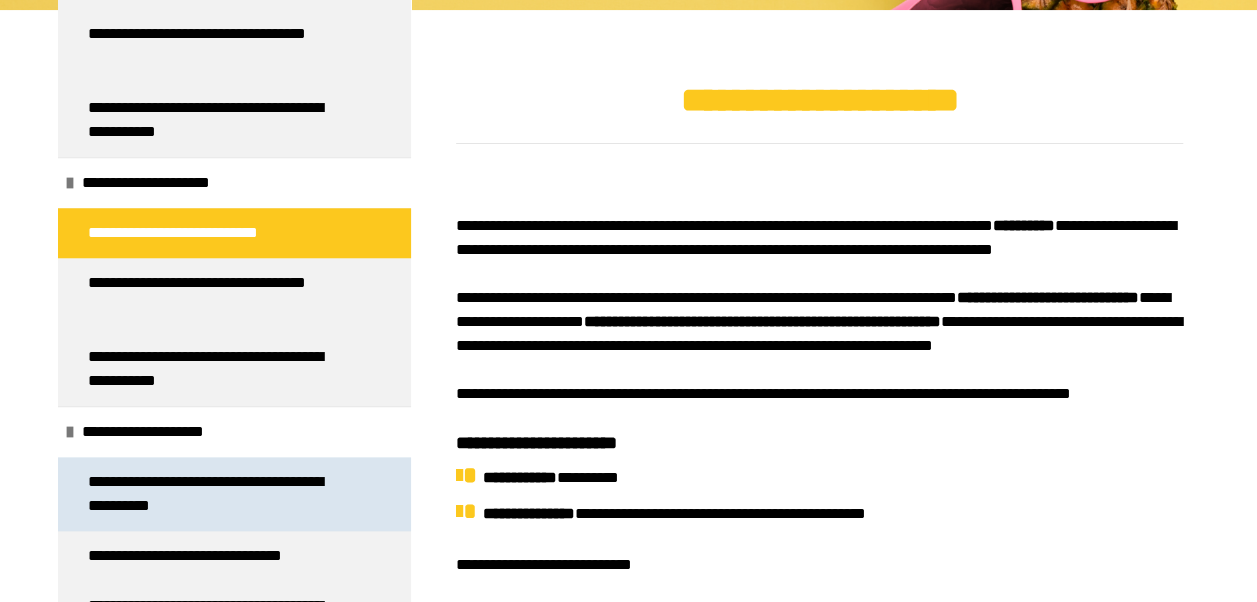 scroll, scrollTop: 1032, scrollLeft: 0, axis: vertical 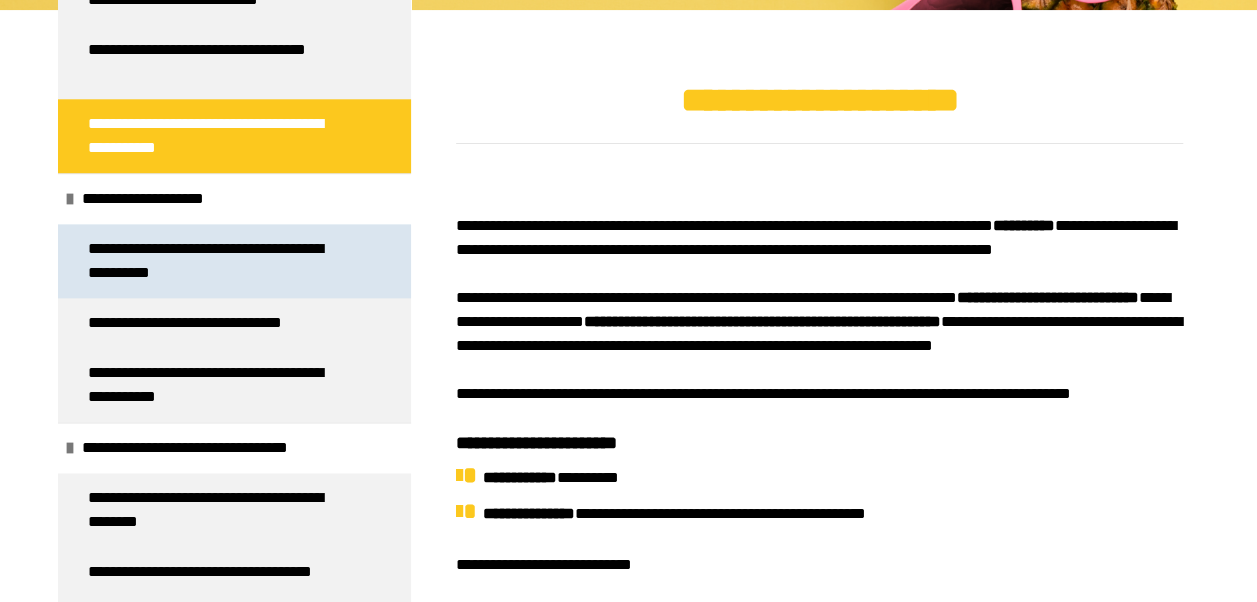 click on "**********" at bounding box center (219, 261) 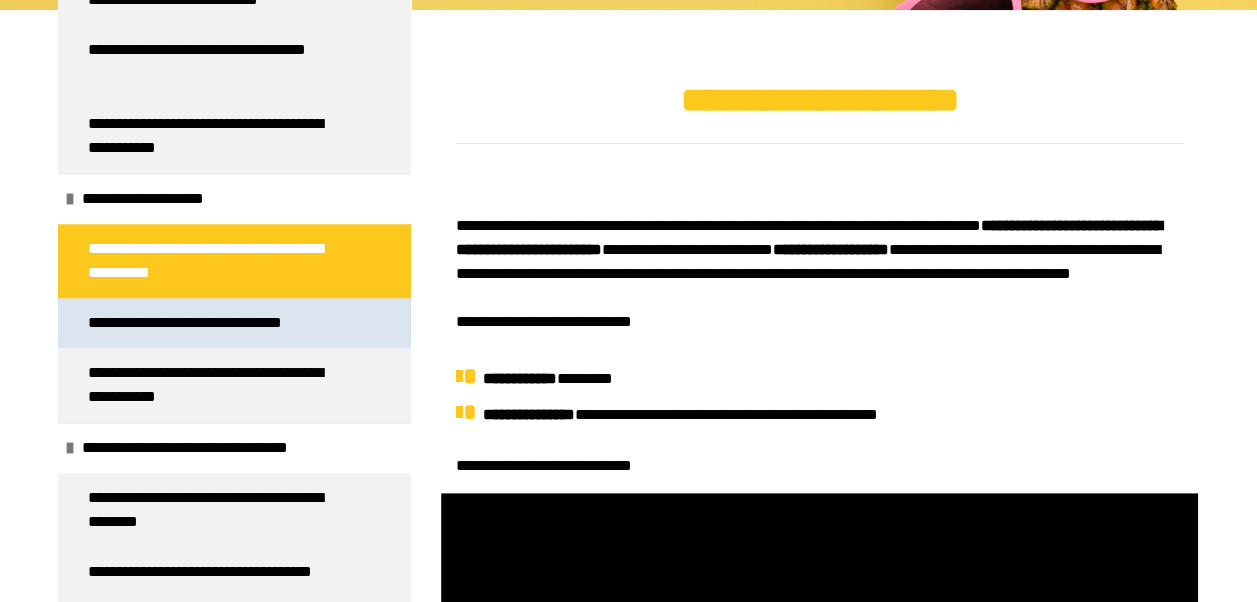 click on "**********" at bounding box center [216, 323] 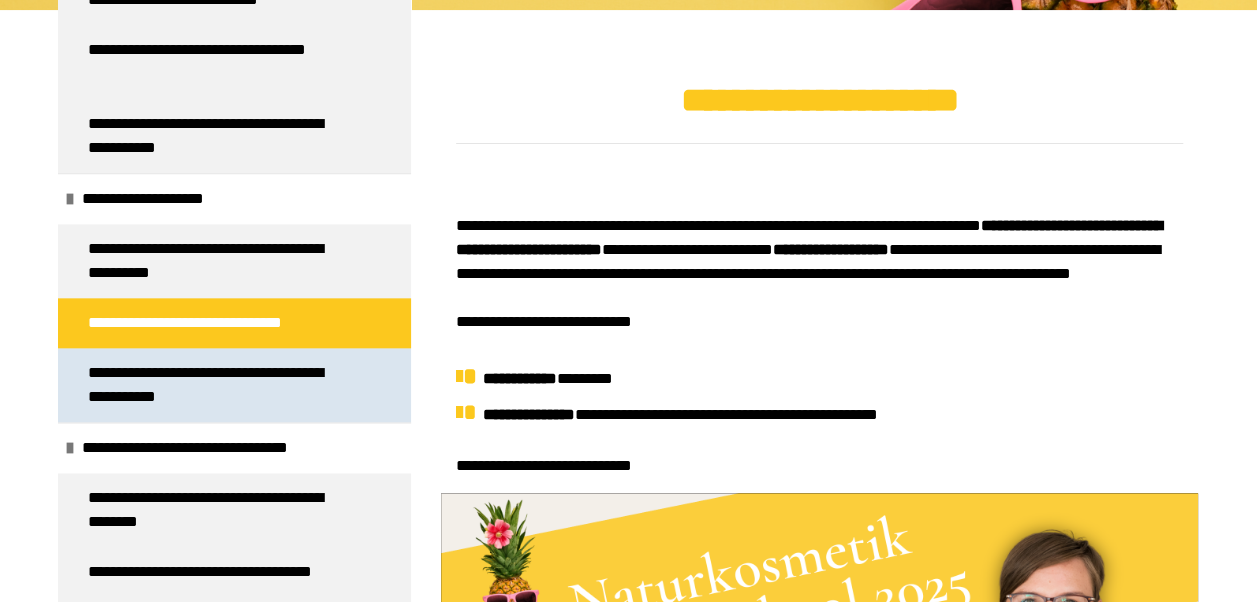 scroll, scrollTop: 1266, scrollLeft: 0, axis: vertical 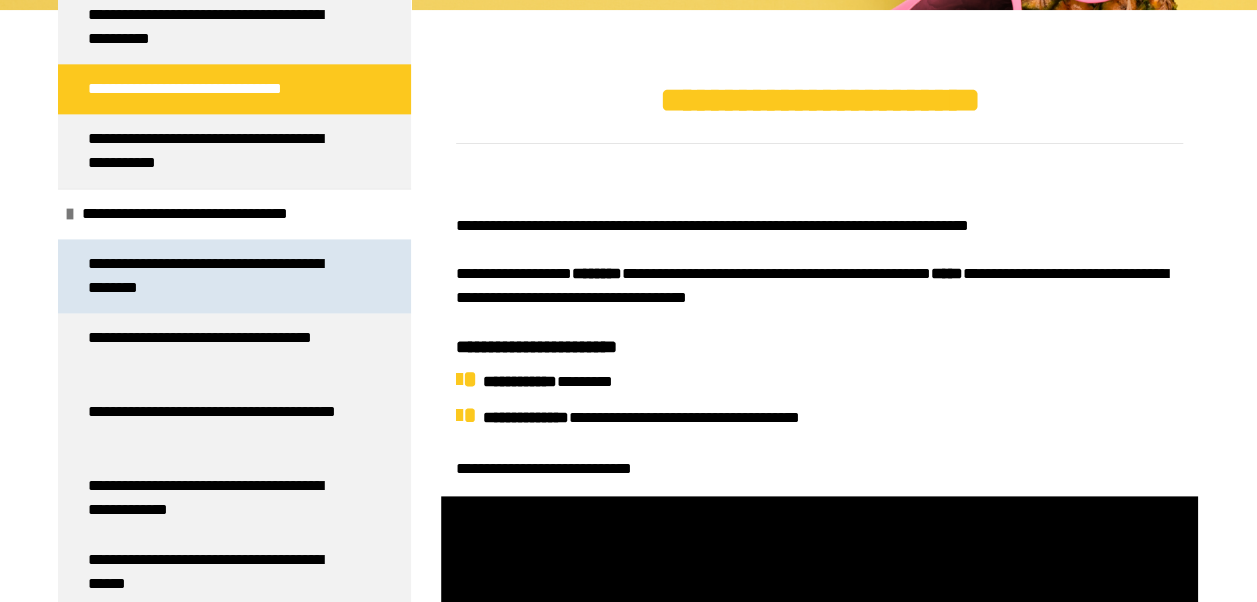 click on "**********" at bounding box center (219, 276) 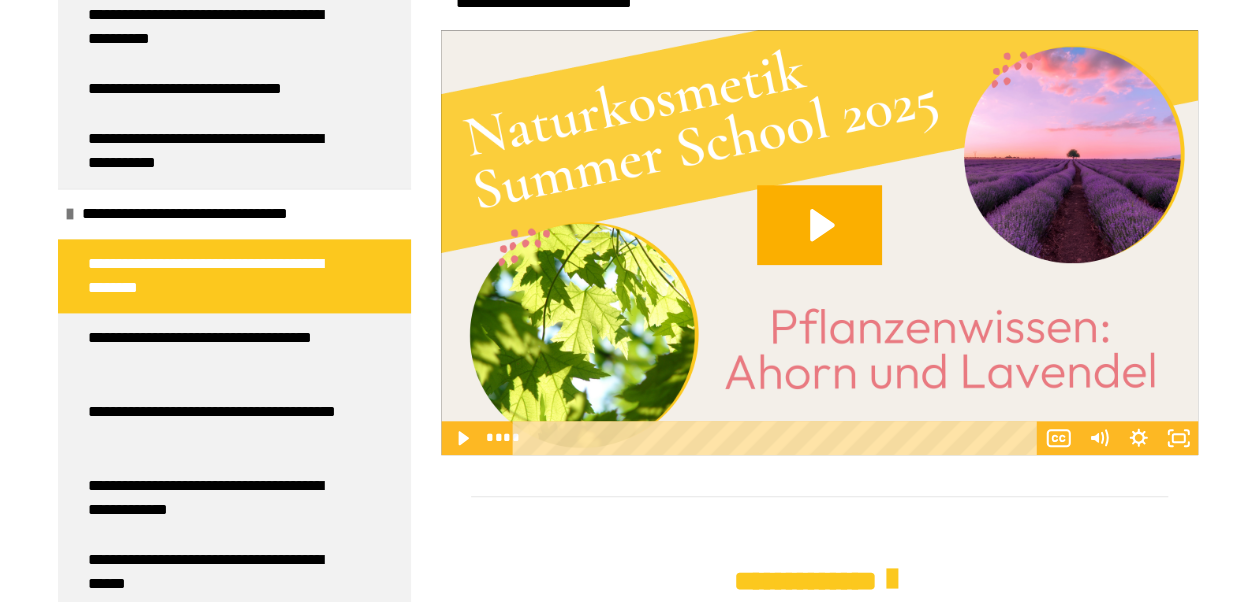 scroll, scrollTop: 503, scrollLeft: 0, axis: vertical 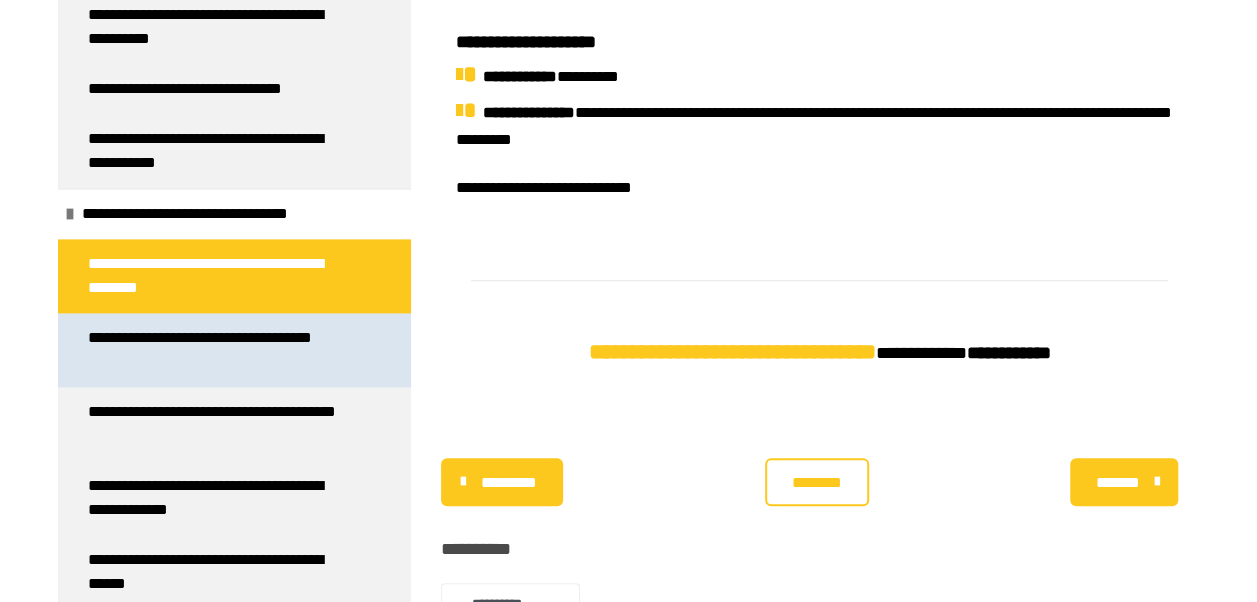 click on "**********" at bounding box center [219, 350] 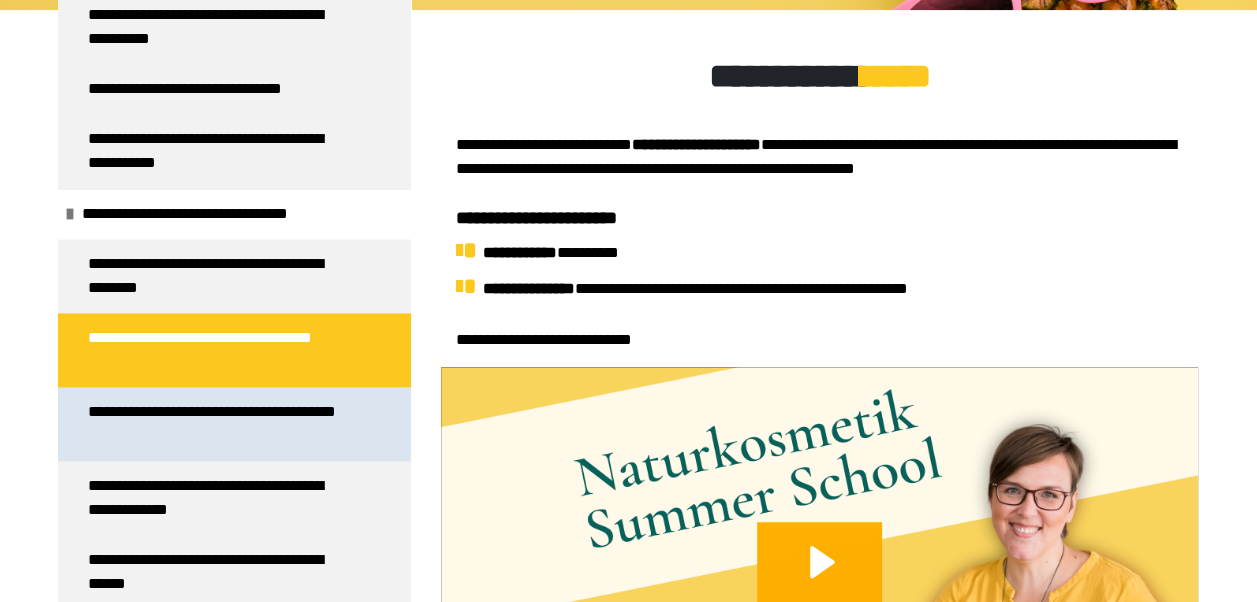 click on "**********" at bounding box center [219, 424] 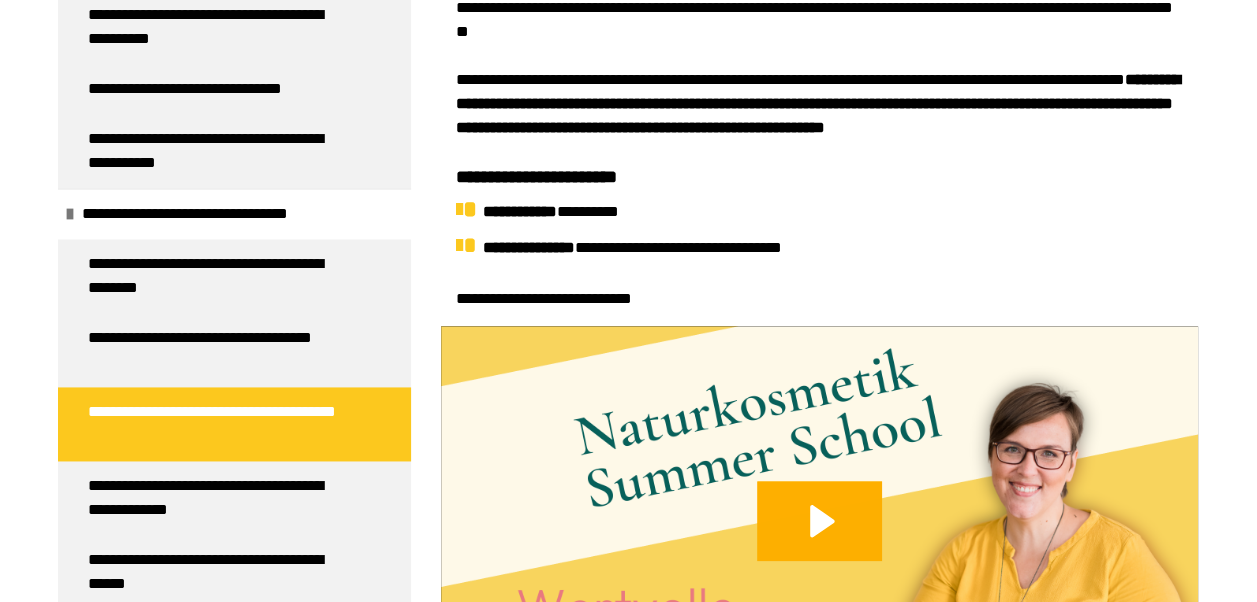 scroll, scrollTop: 270, scrollLeft: 0, axis: vertical 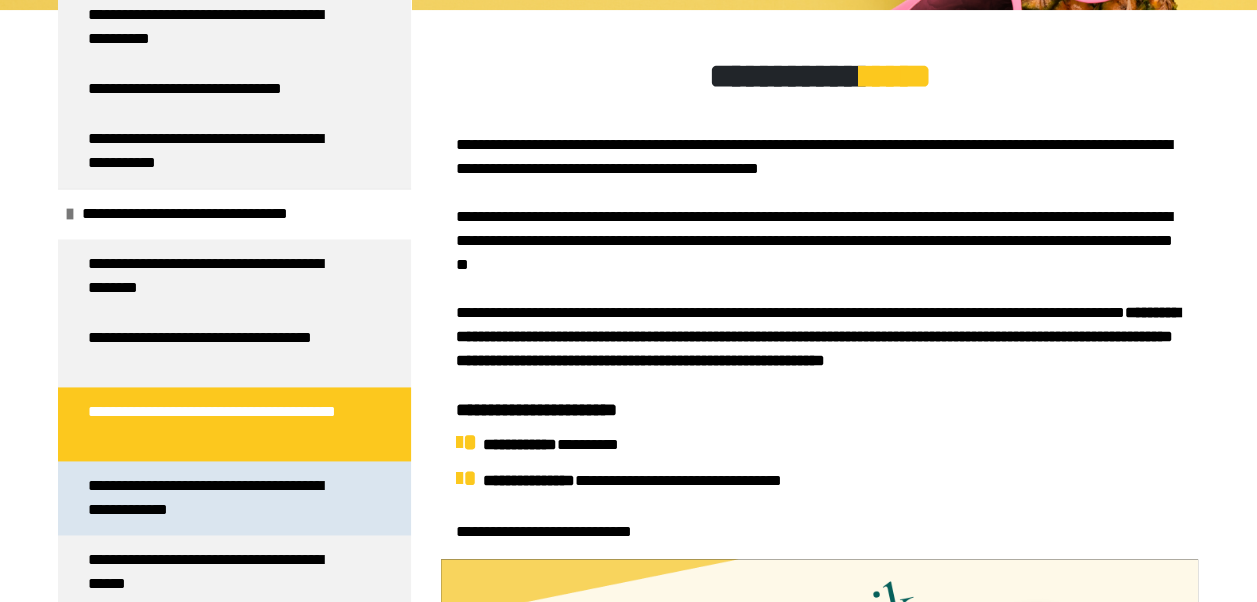click on "**********" at bounding box center (219, 498) 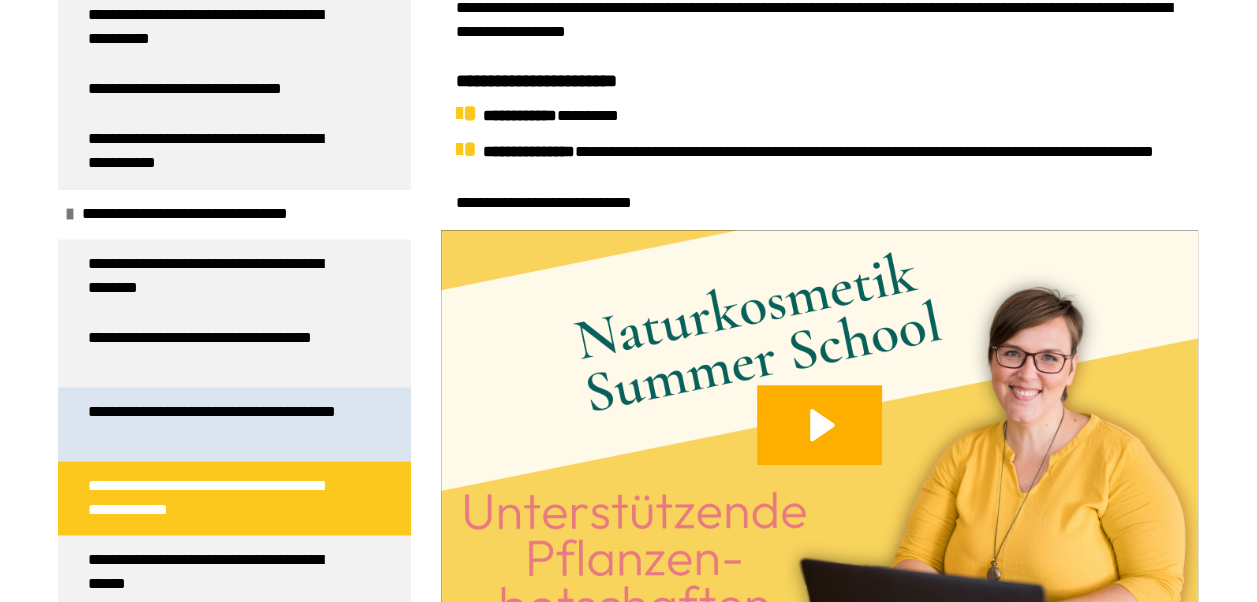 scroll, scrollTop: 736, scrollLeft: 0, axis: vertical 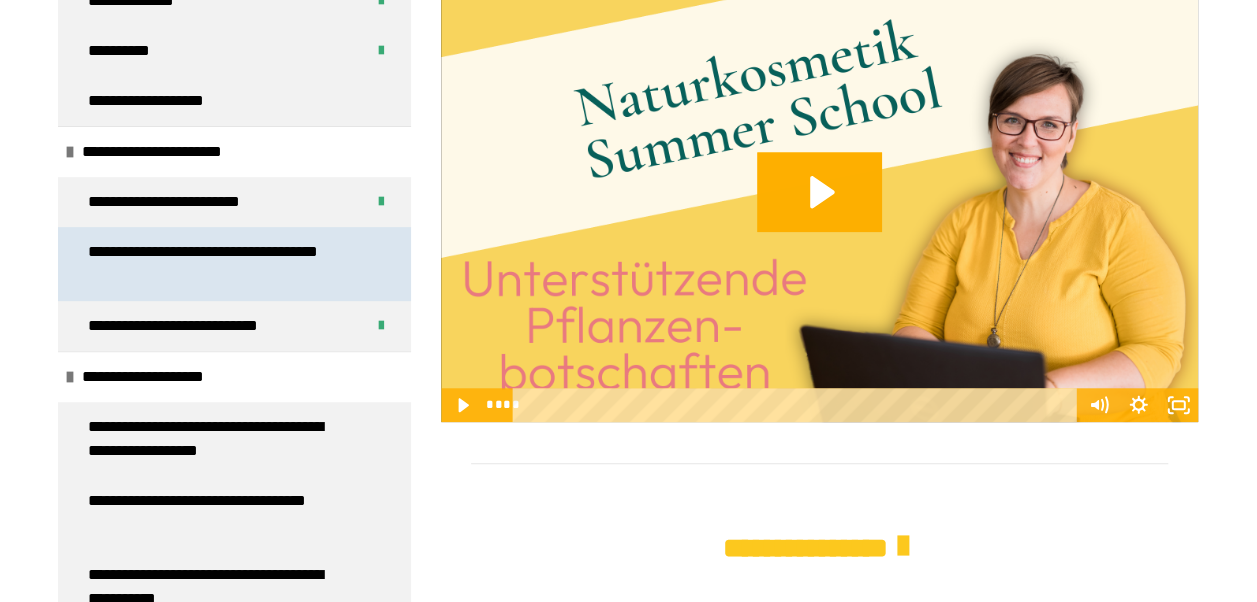 click on "**********" at bounding box center [219, 264] 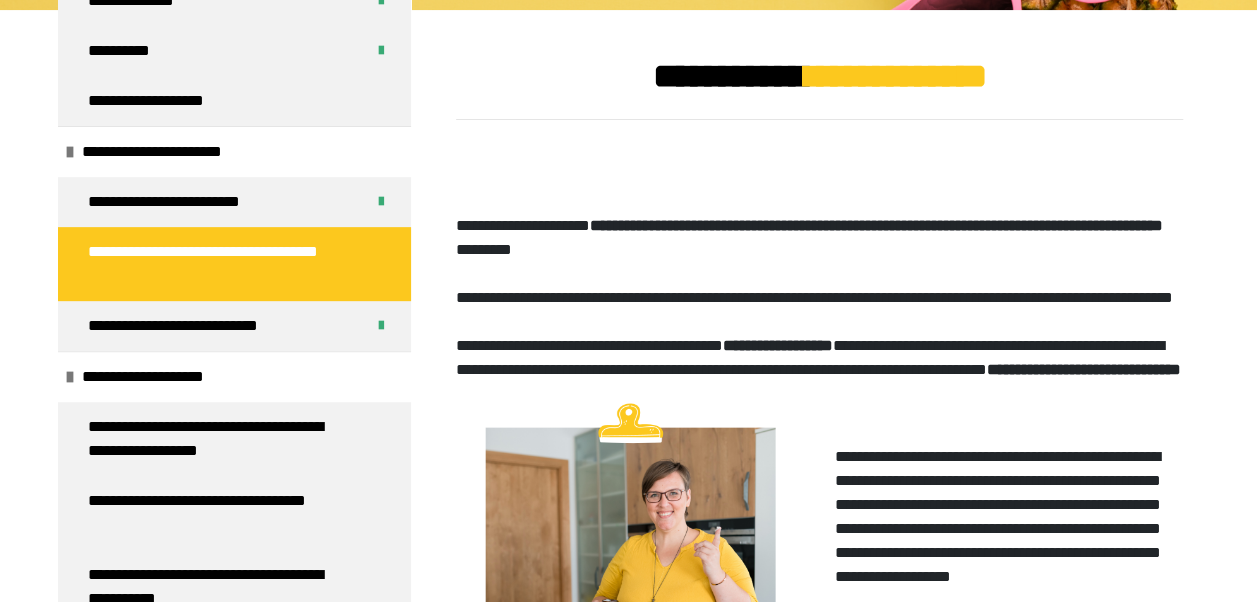 scroll, scrollTop: 503, scrollLeft: 0, axis: vertical 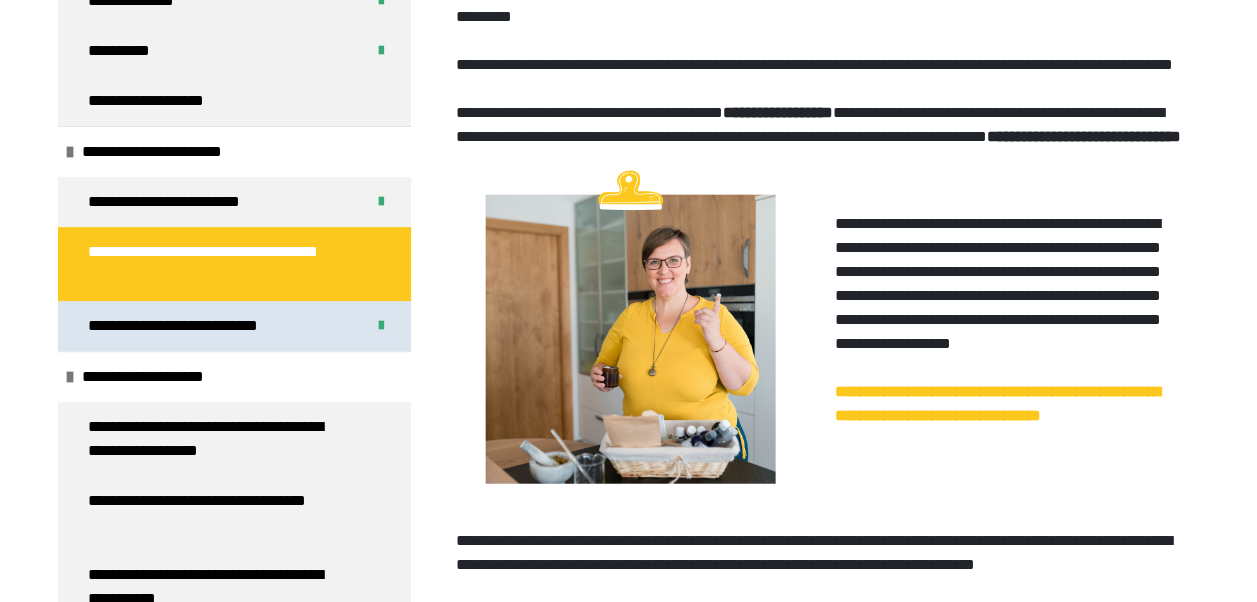 click on "**********" at bounding box center [197, 326] 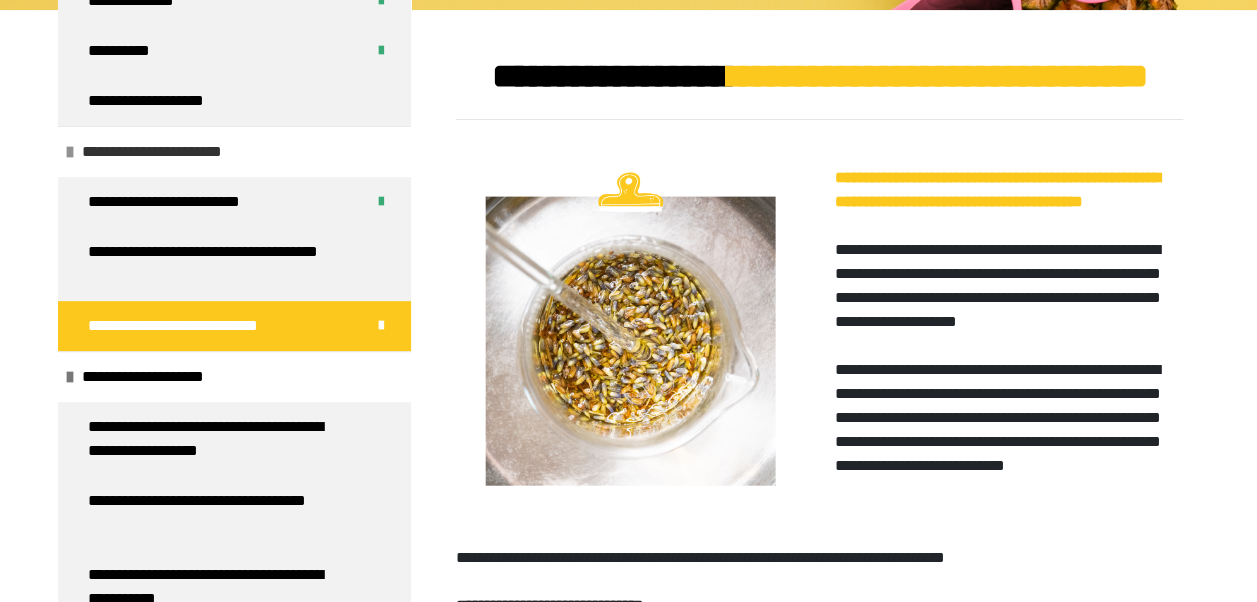 scroll, scrollTop: 99, scrollLeft: 0, axis: vertical 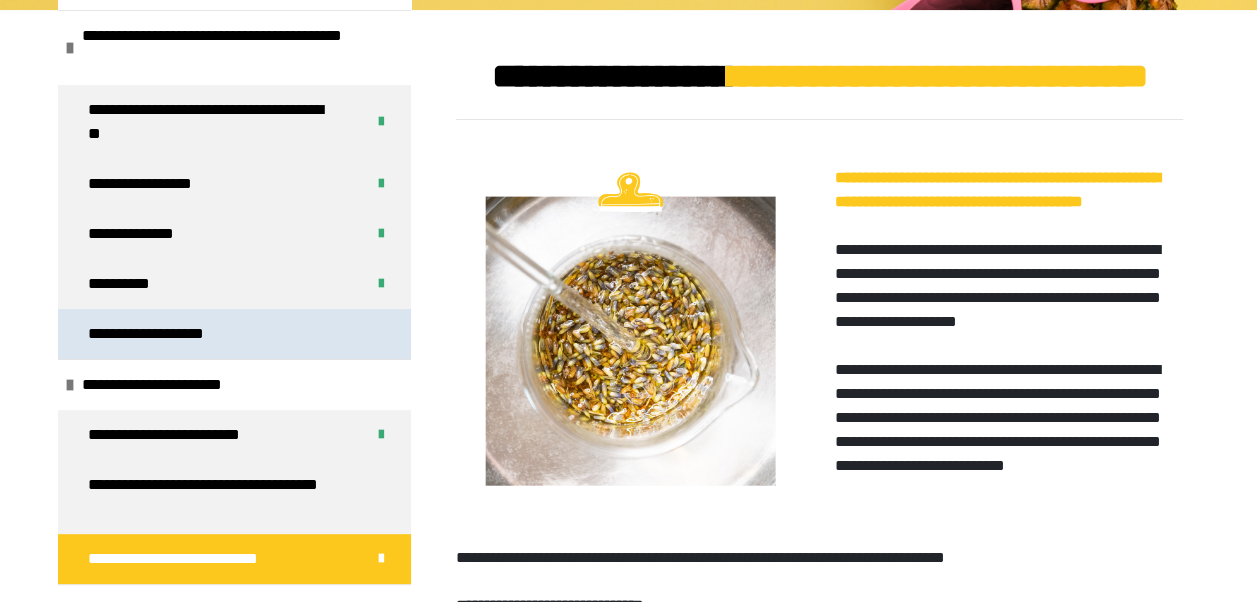 drag, startPoint x: 238, startPoint y: 338, endPoint x: 236, endPoint y: 328, distance: 10.198039 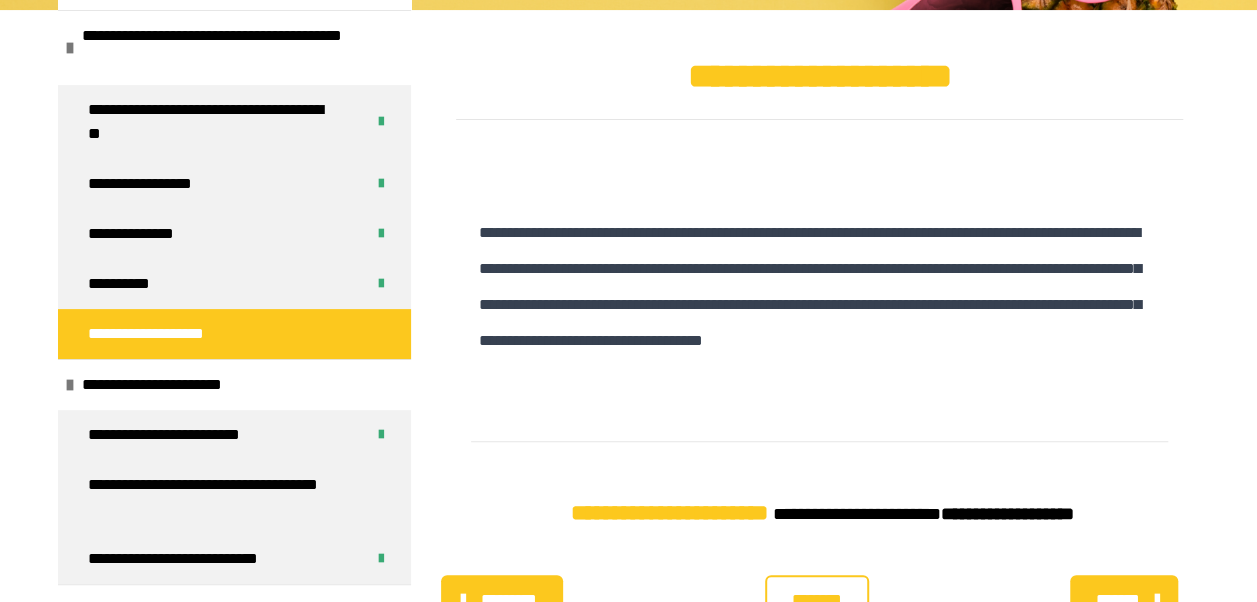 scroll, scrollTop: 387, scrollLeft: 0, axis: vertical 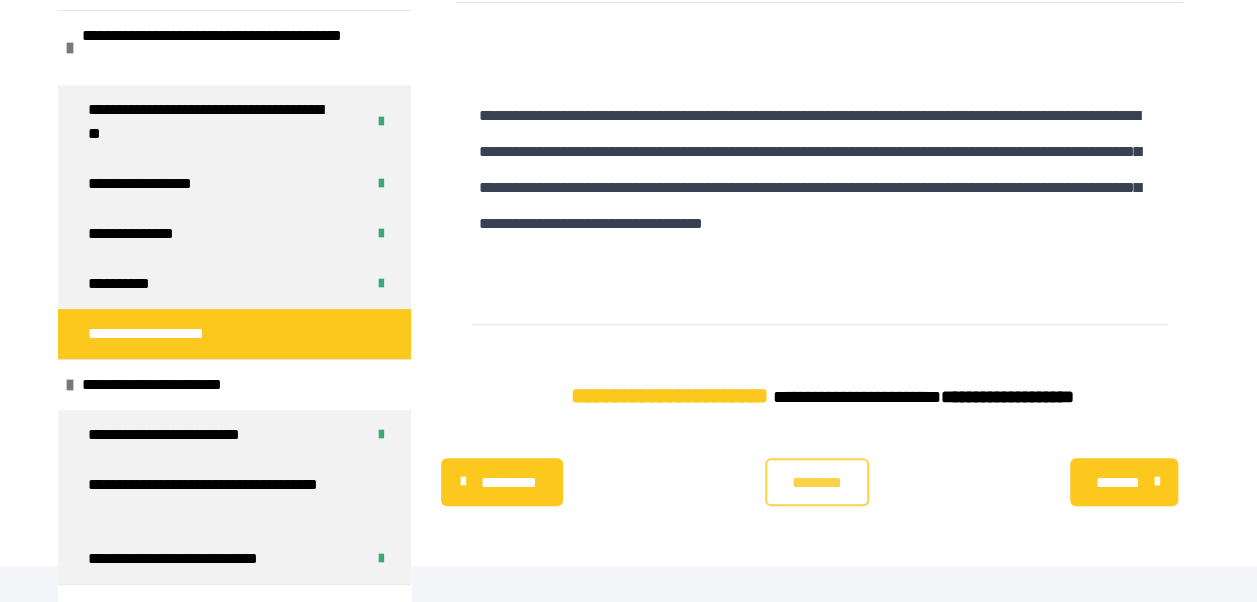 click on "********" at bounding box center (816, 483) 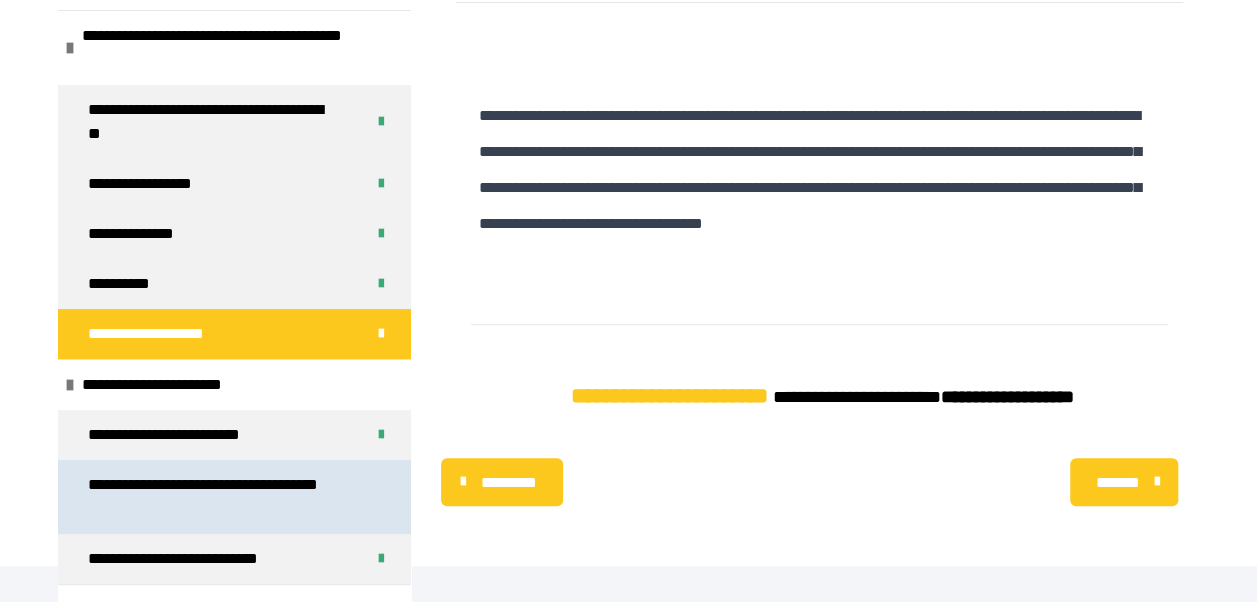 click on "**********" at bounding box center [219, 497] 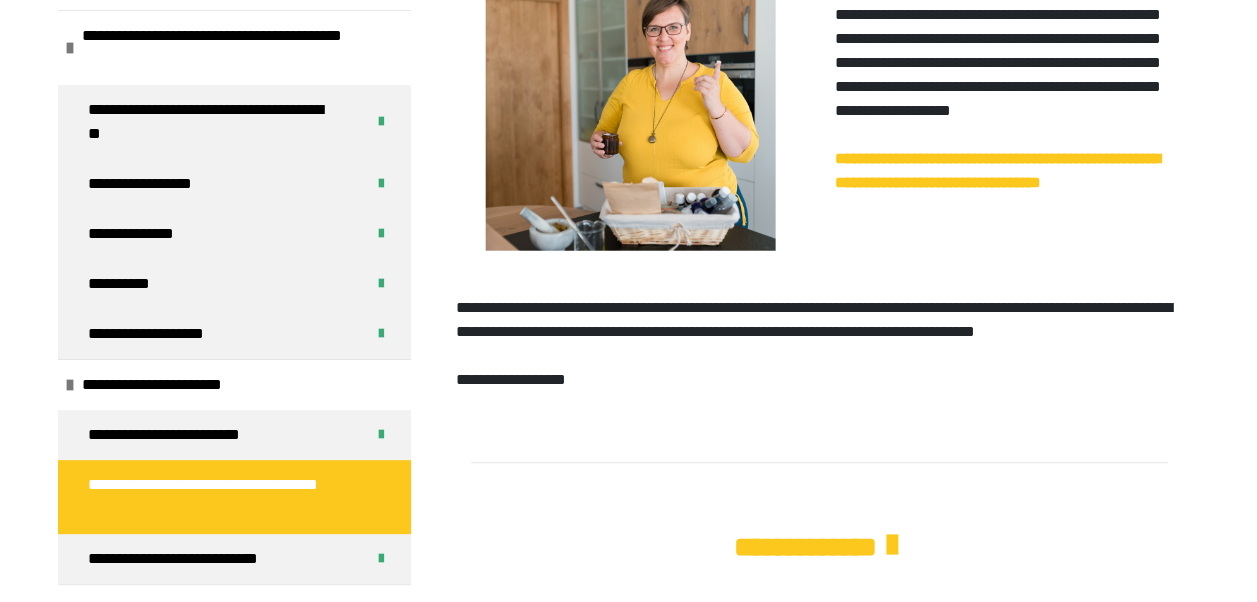 scroll, scrollTop: 970, scrollLeft: 0, axis: vertical 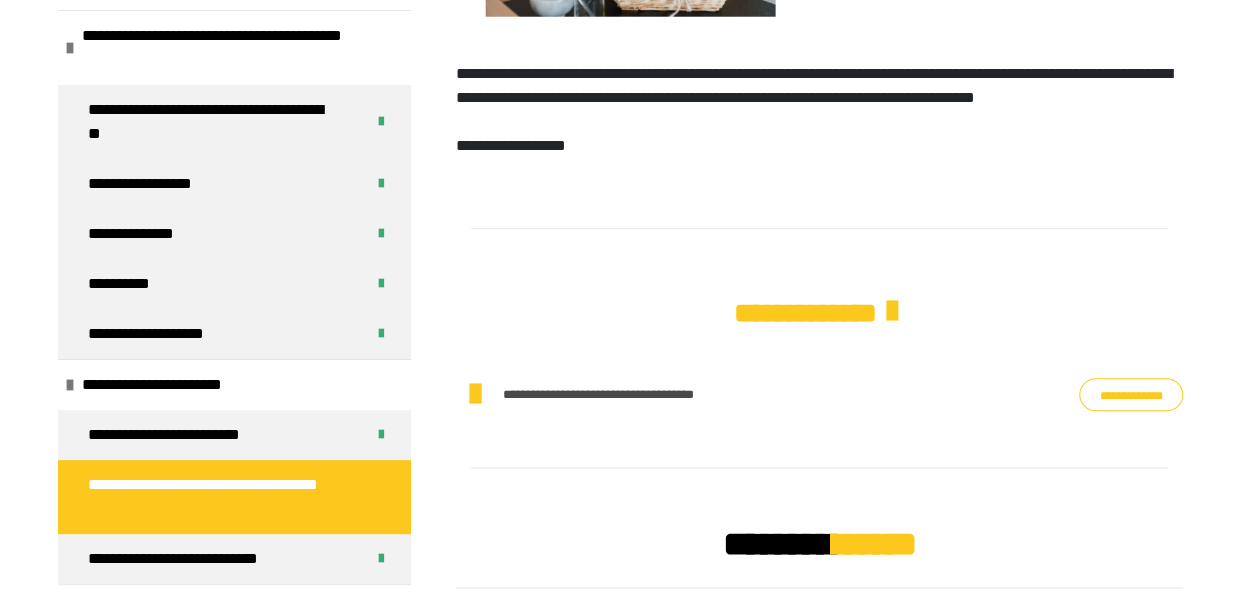 click on "**********" at bounding box center [804, 313] 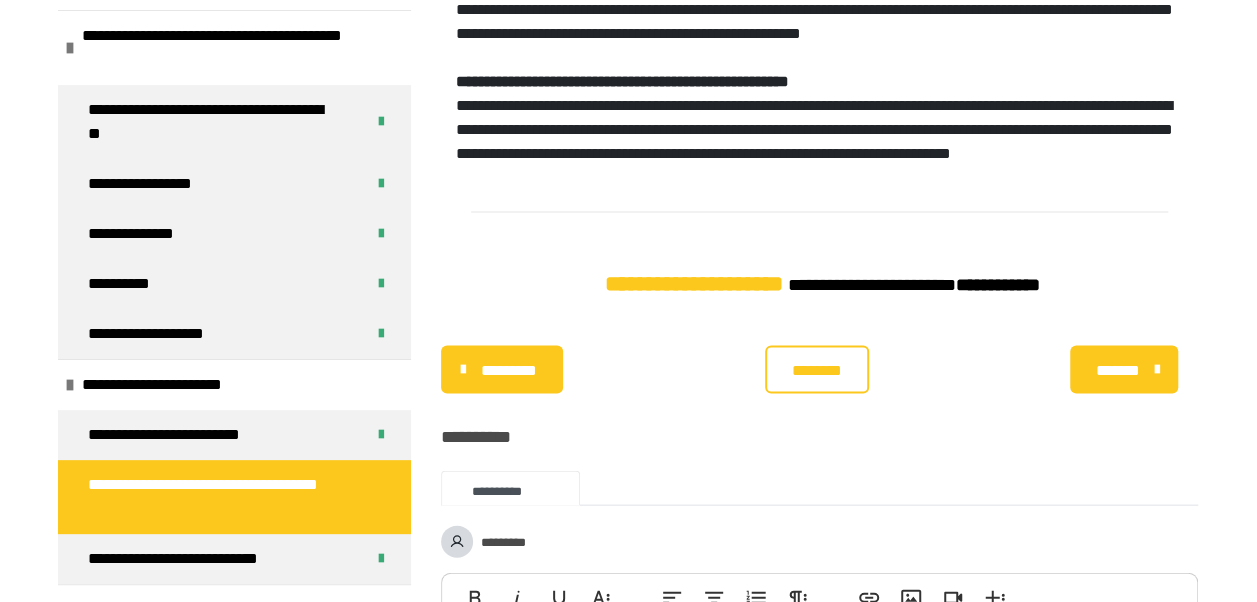 scroll, scrollTop: 2136, scrollLeft: 0, axis: vertical 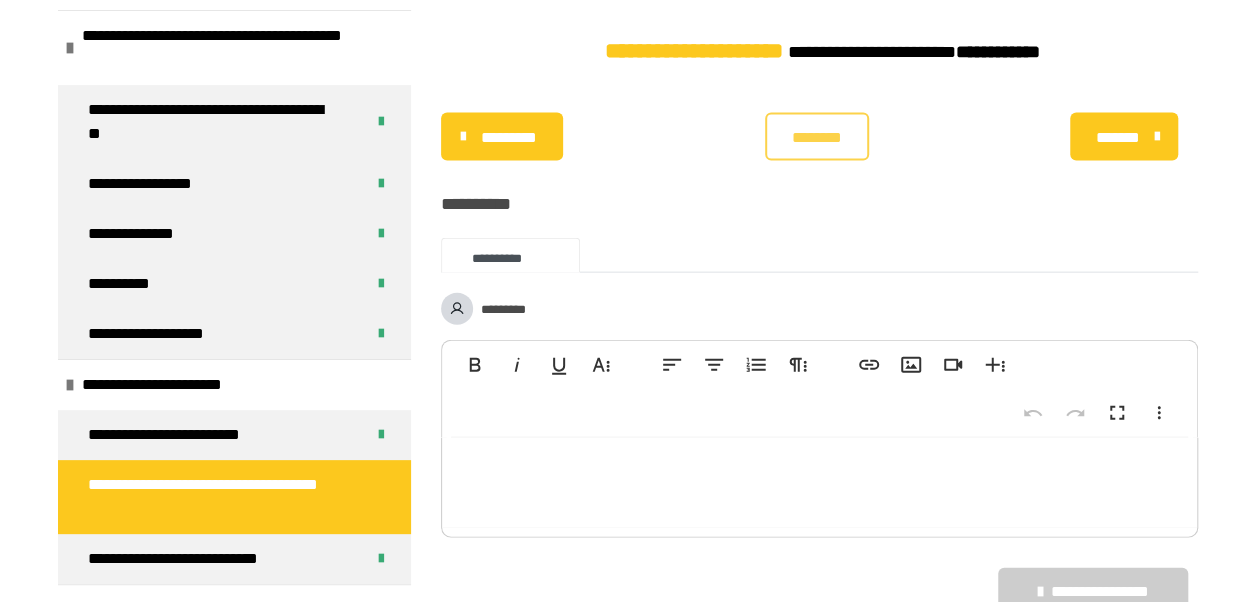 click on "********" at bounding box center (816, 138) 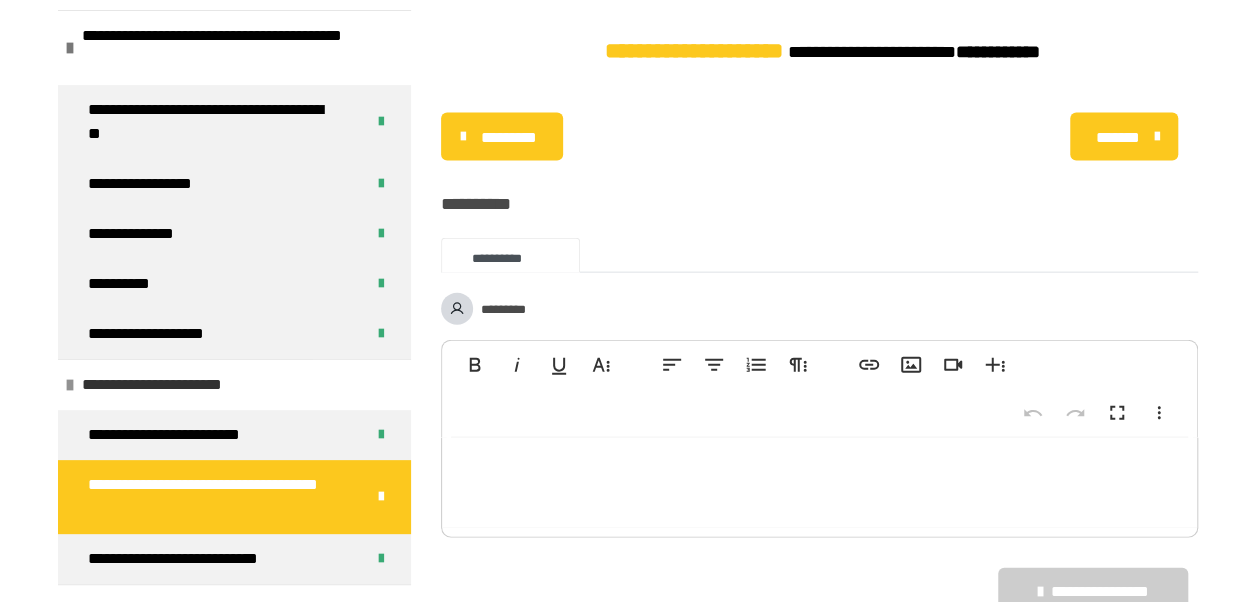 scroll, scrollTop: 332, scrollLeft: 0, axis: vertical 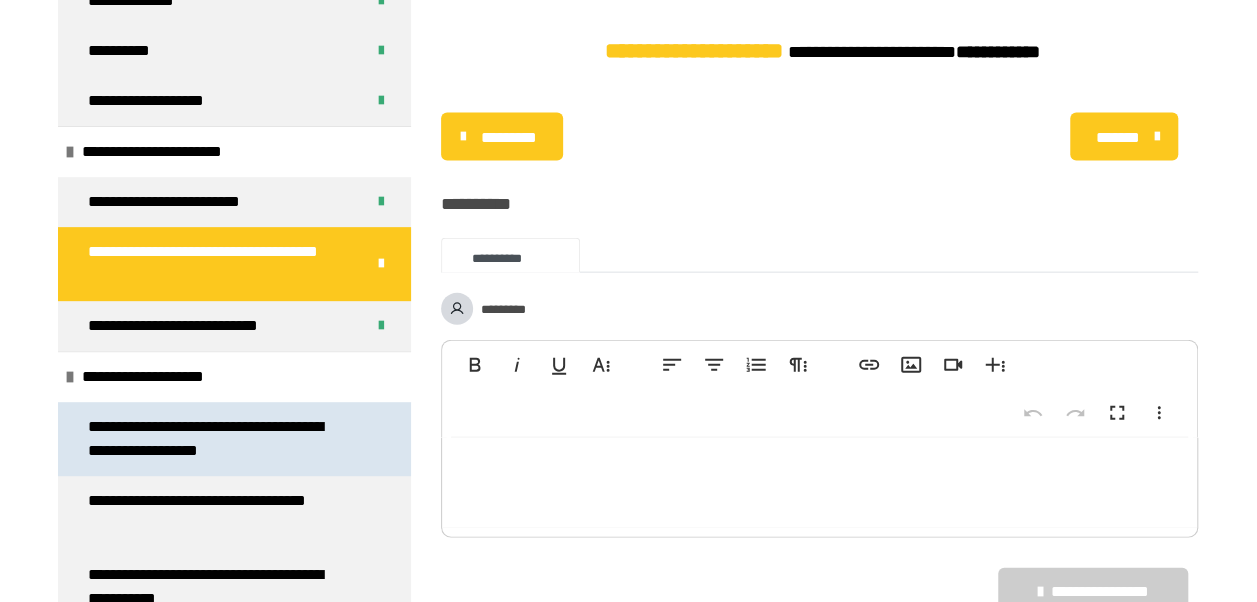 click on "**********" at bounding box center [219, 439] 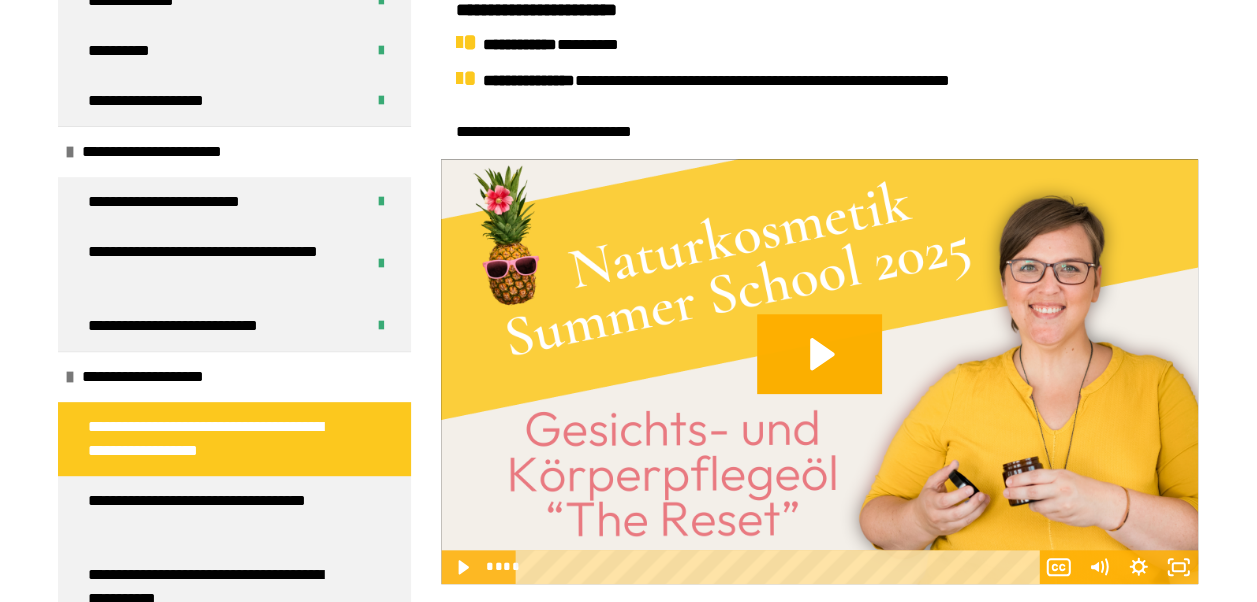scroll, scrollTop: 736, scrollLeft: 0, axis: vertical 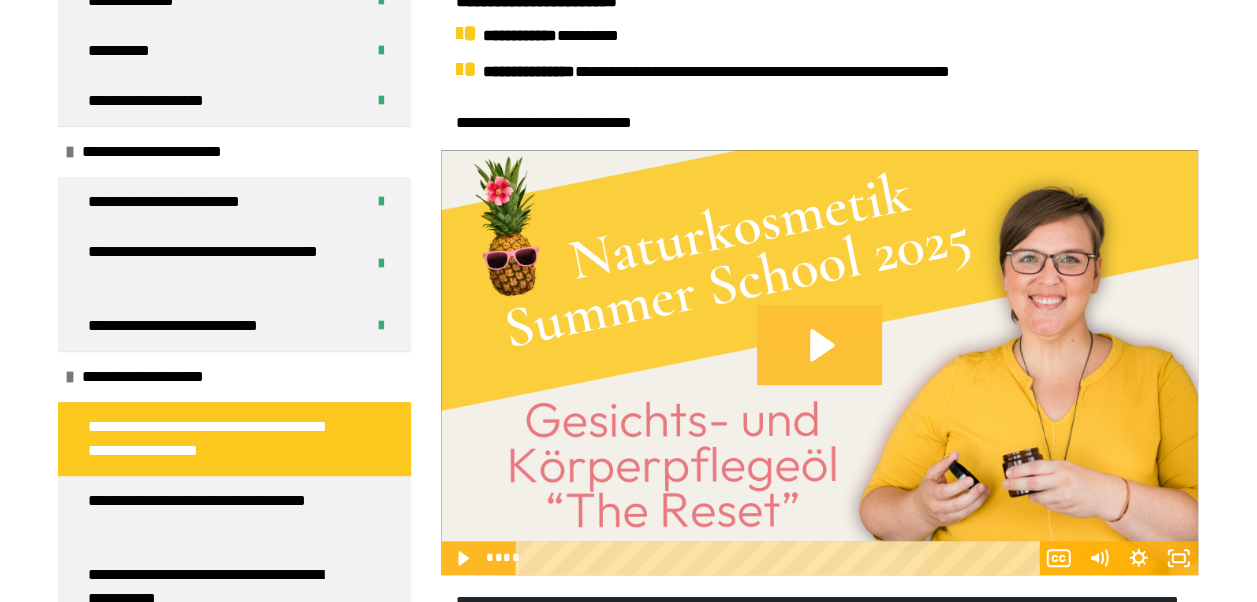 click 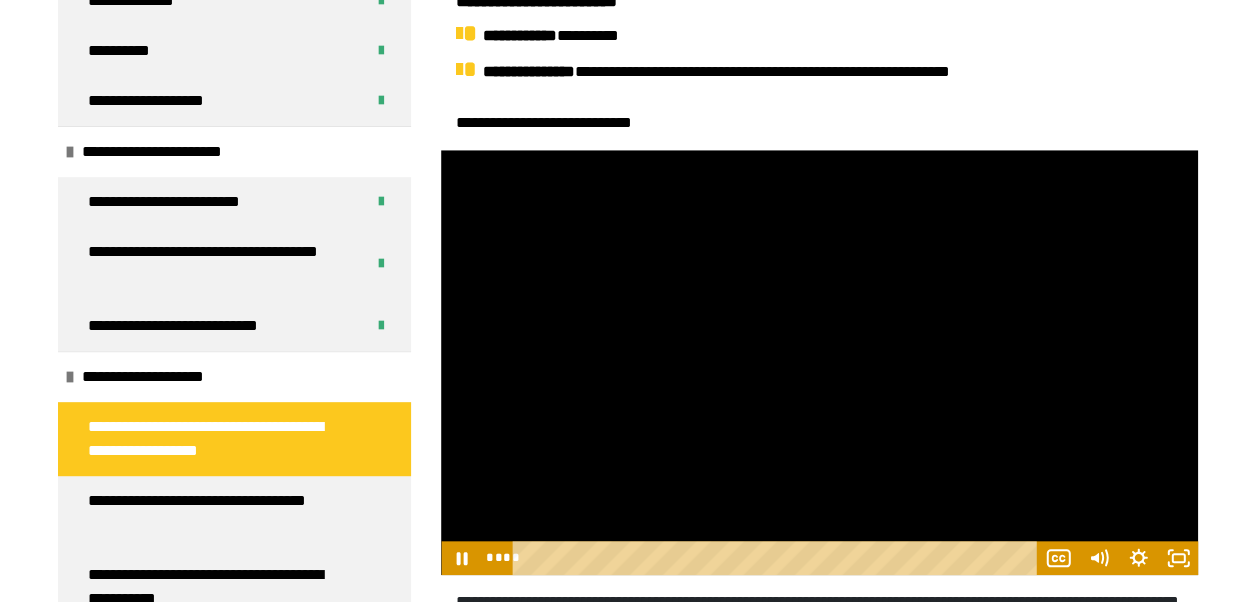 type 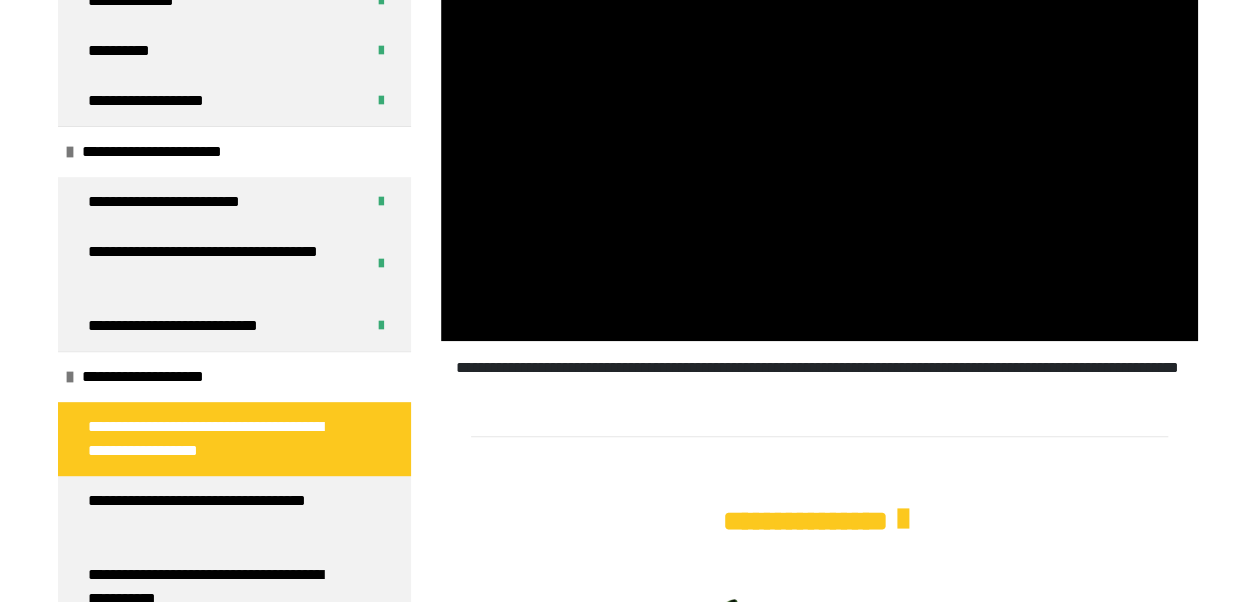 scroll, scrollTop: 1203, scrollLeft: 0, axis: vertical 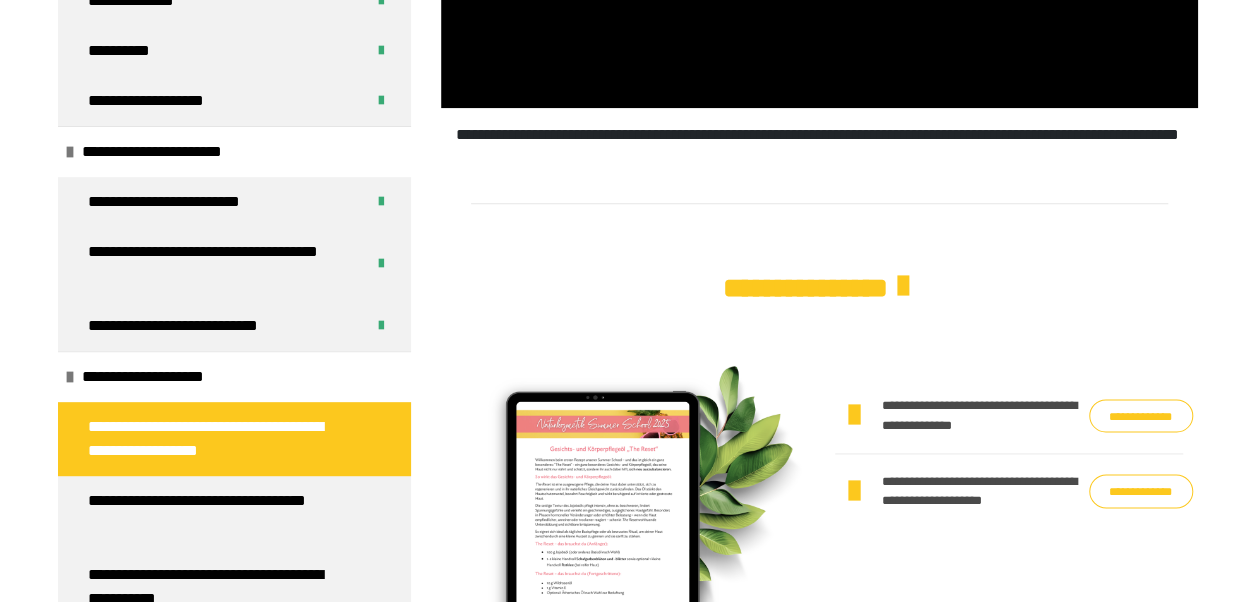 click on "**********" at bounding box center [1141, 490] 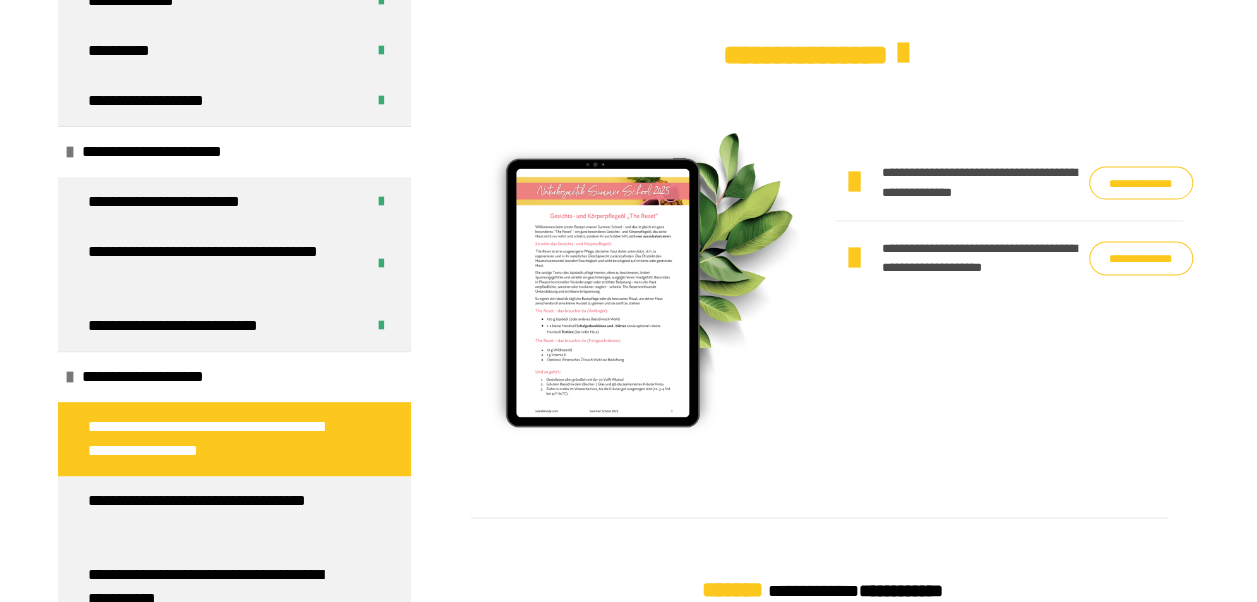 click on "**********" at bounding box center [1141, 182] 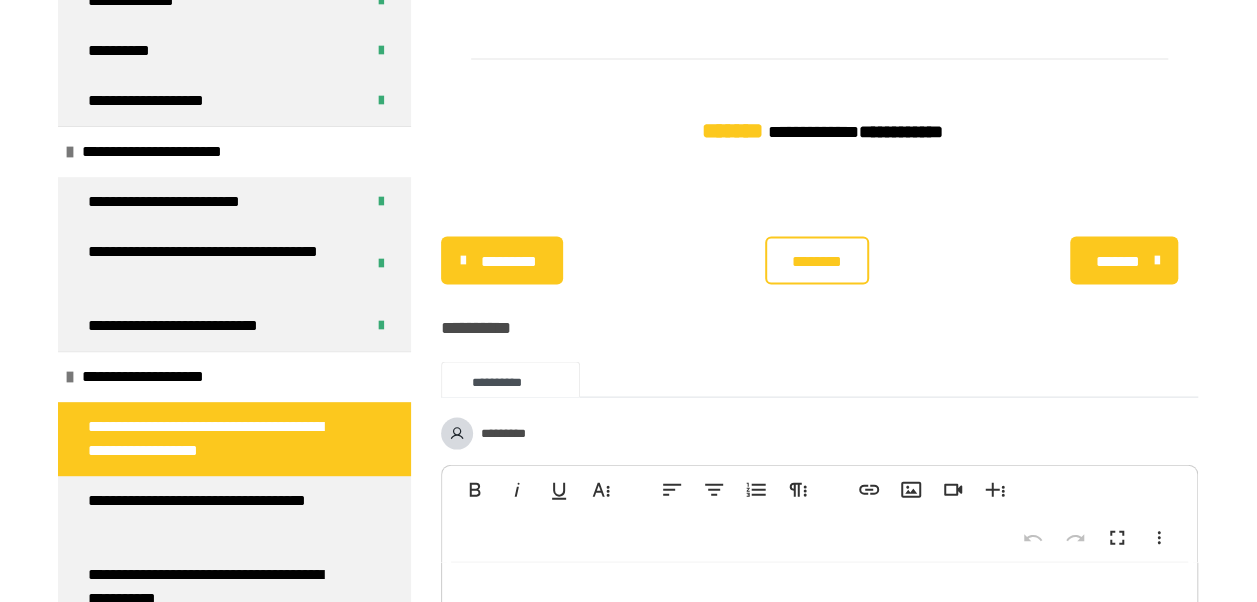 scroll, scrollTop: 1903, scrollLeft: 0, axis: vertical 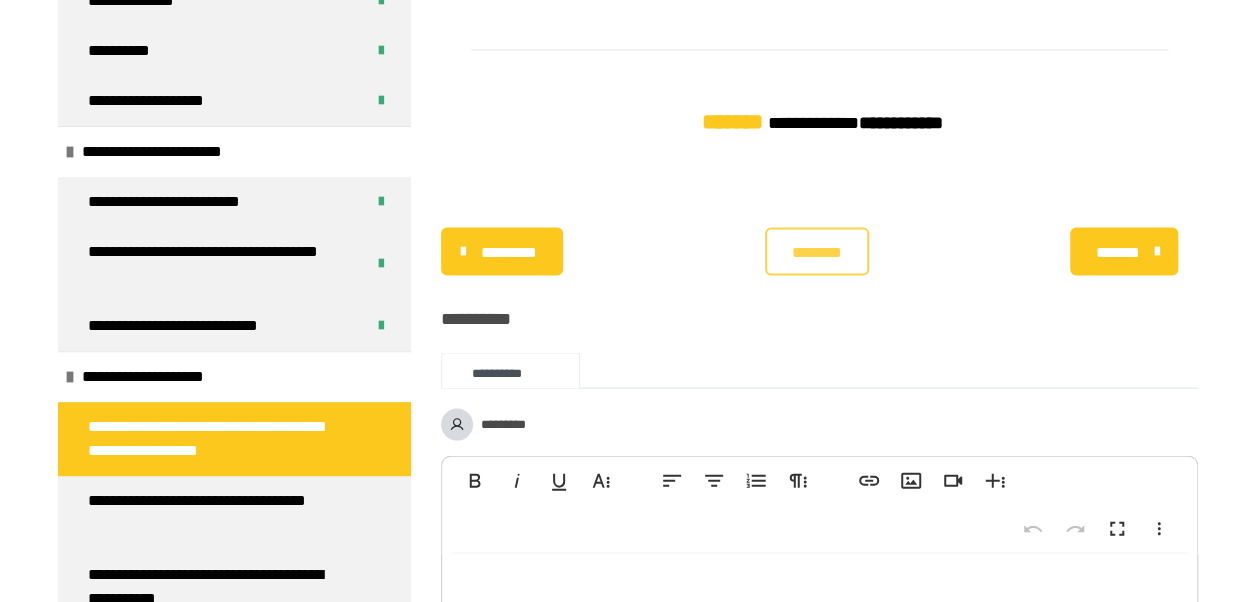 click on "********" at bounding box center [816, 253] 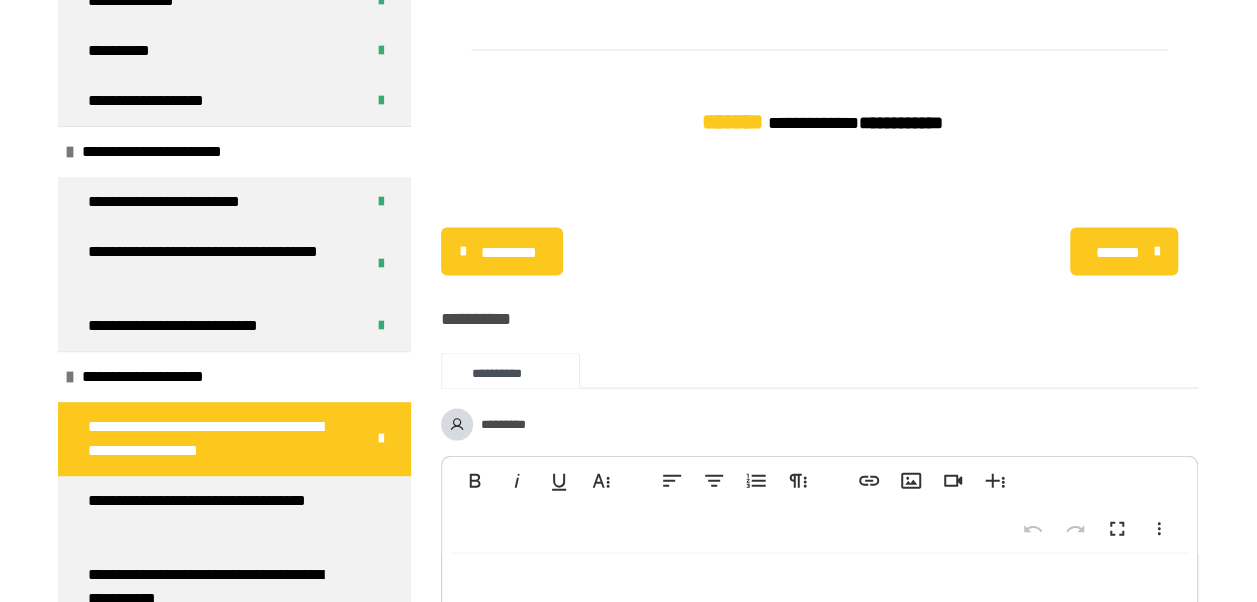 click on "********* ******** *******" at bounding box center (819, 252) 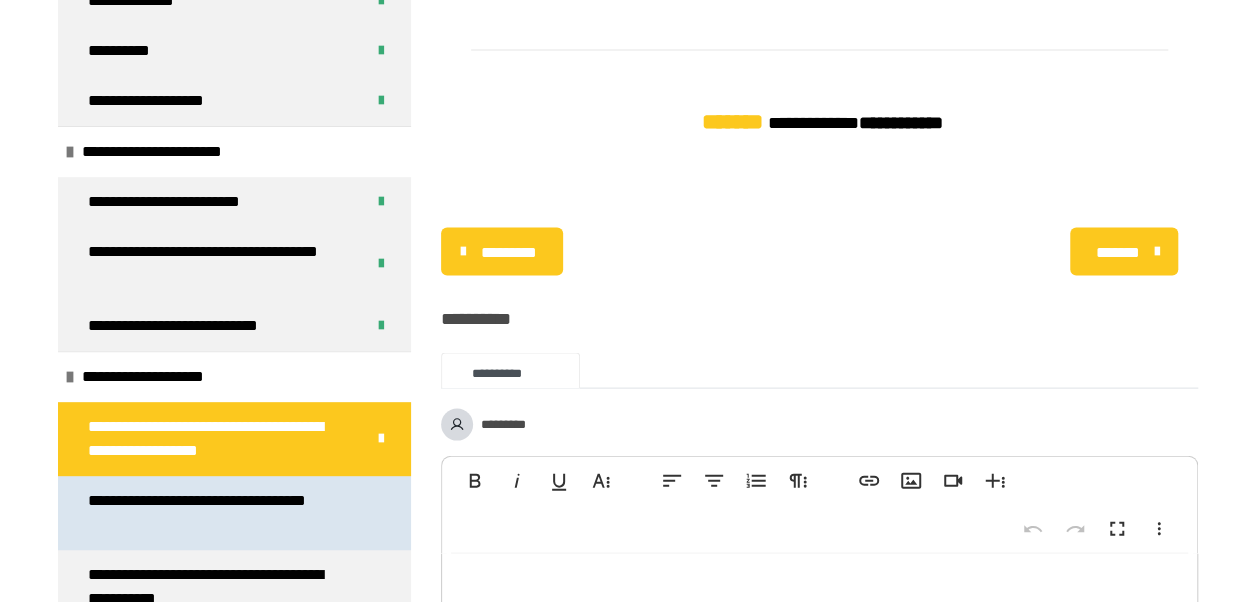 click on "**********" at bounding box center (219, 513) 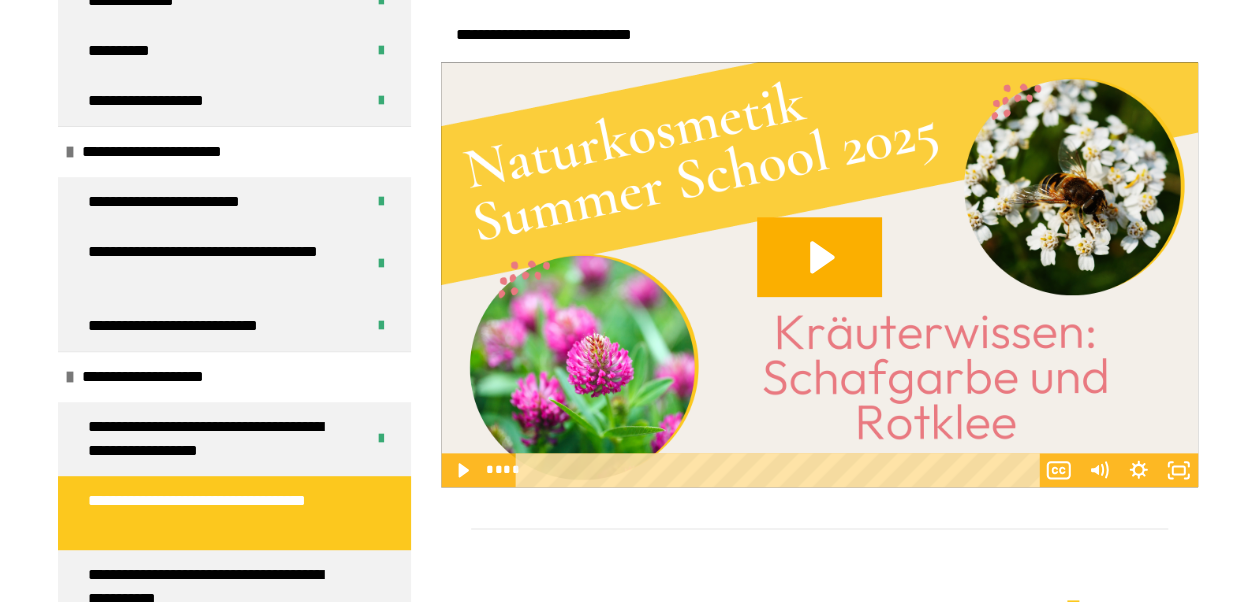 scroll, scrollTop: 970, scrollLeft: 0, axis: vertical 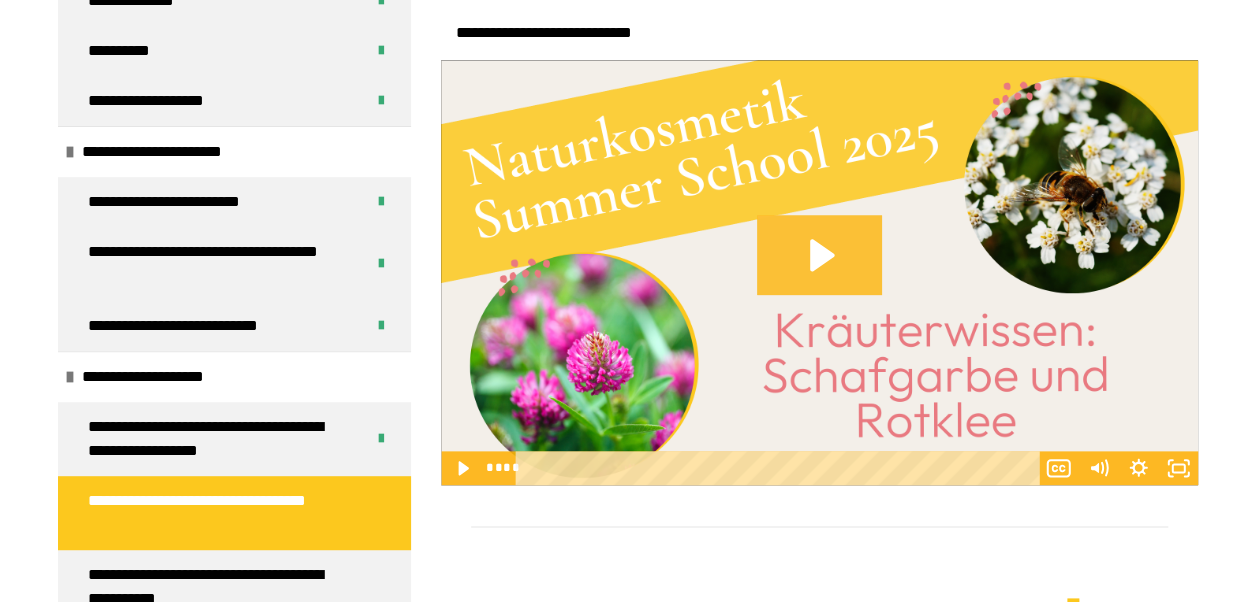 click 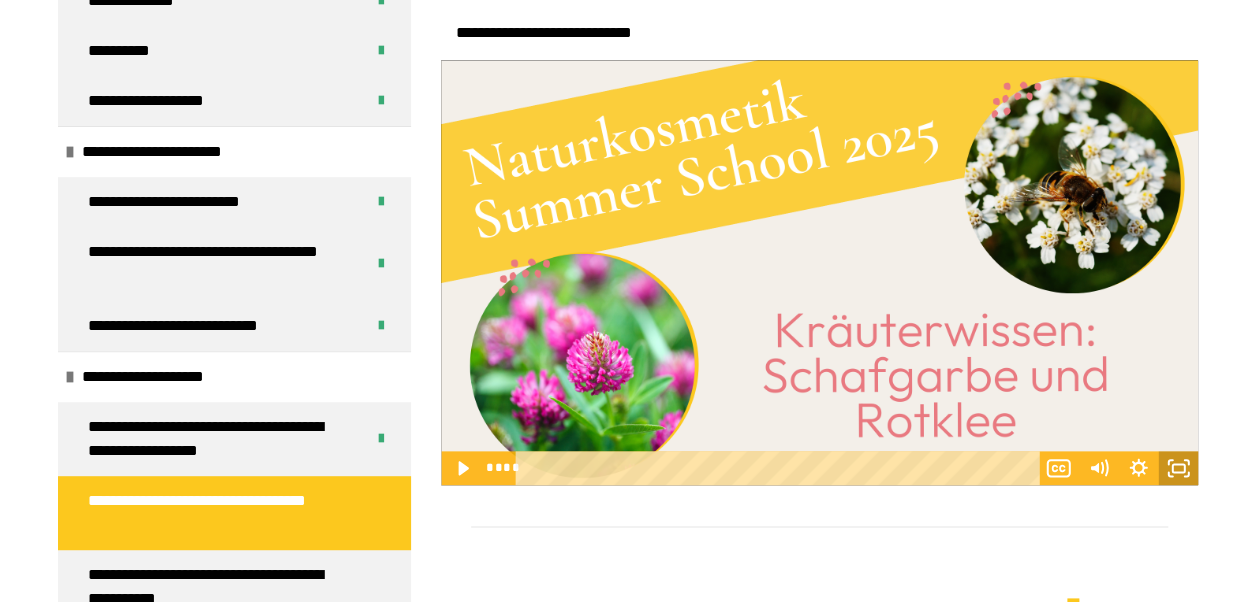 drag, startPoint x: 1186, startPoint y: 529, endPoint x: 1191, endPoint y: 603, distance: 74.168724 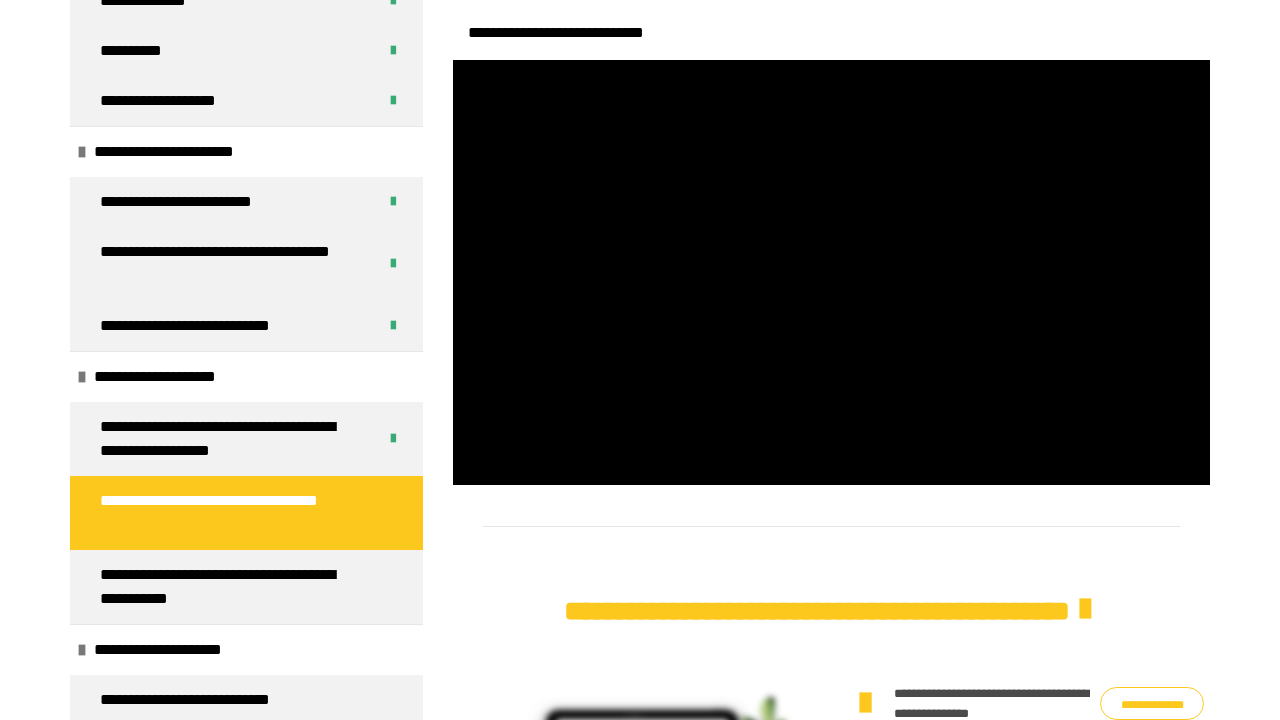 type 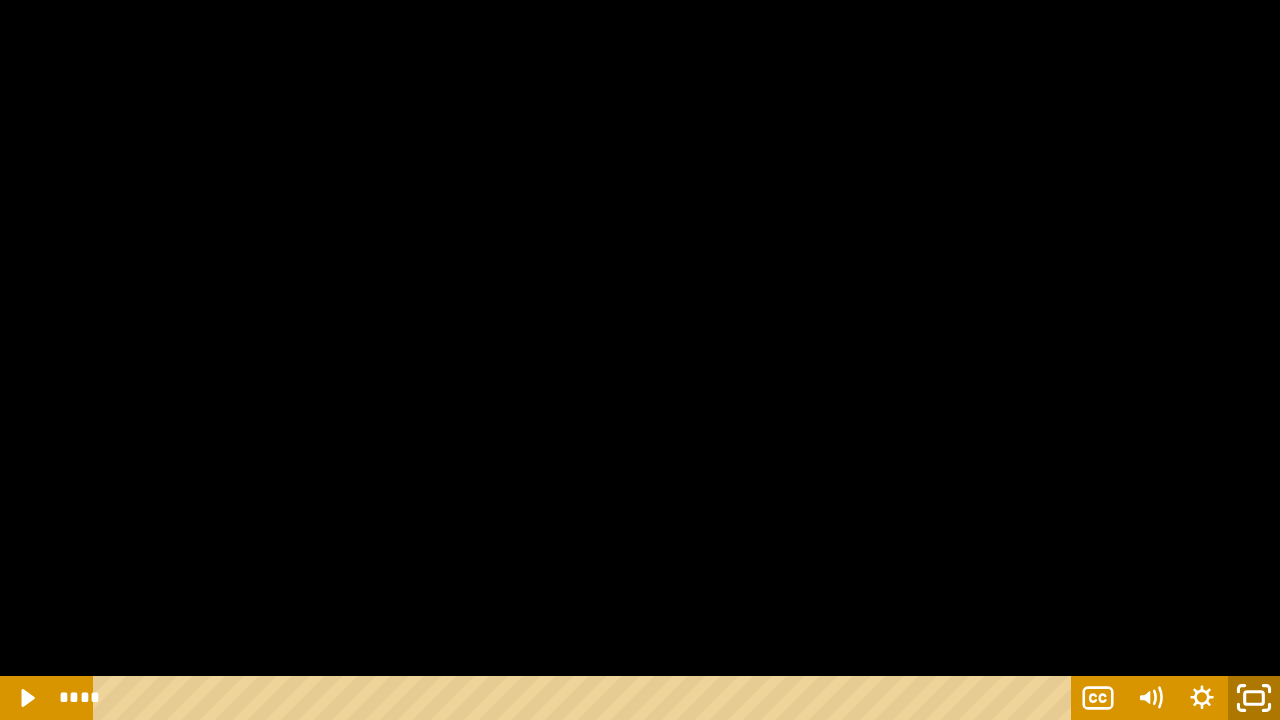 click 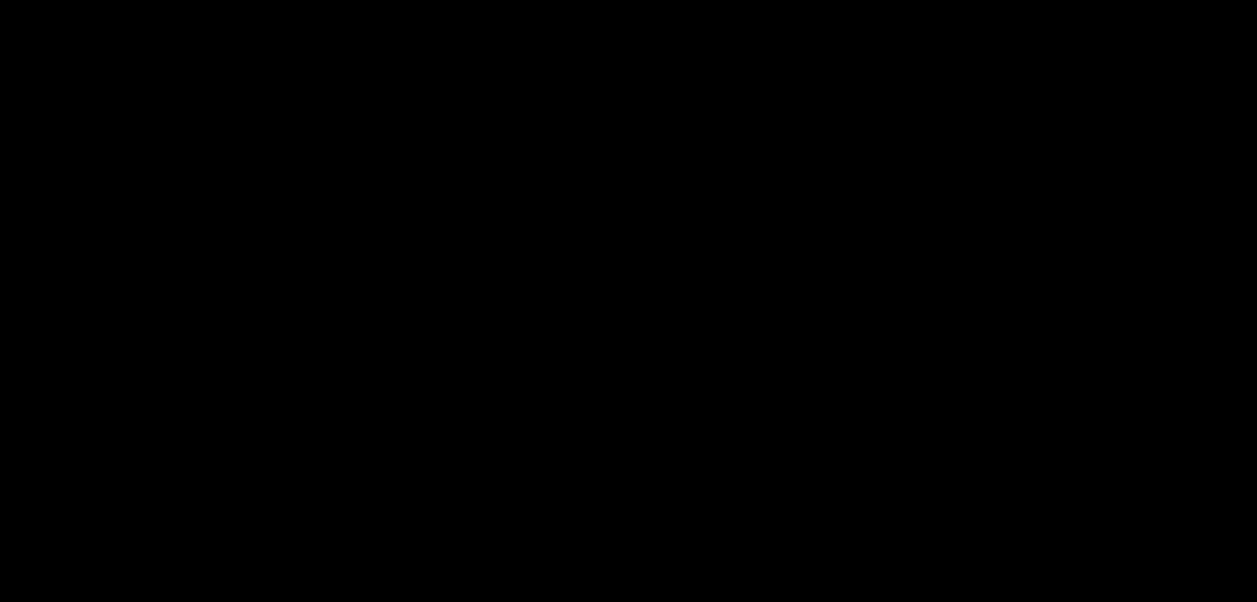 scroll, scrollTop: 1670, scrollLeft: 0, axis: vertical 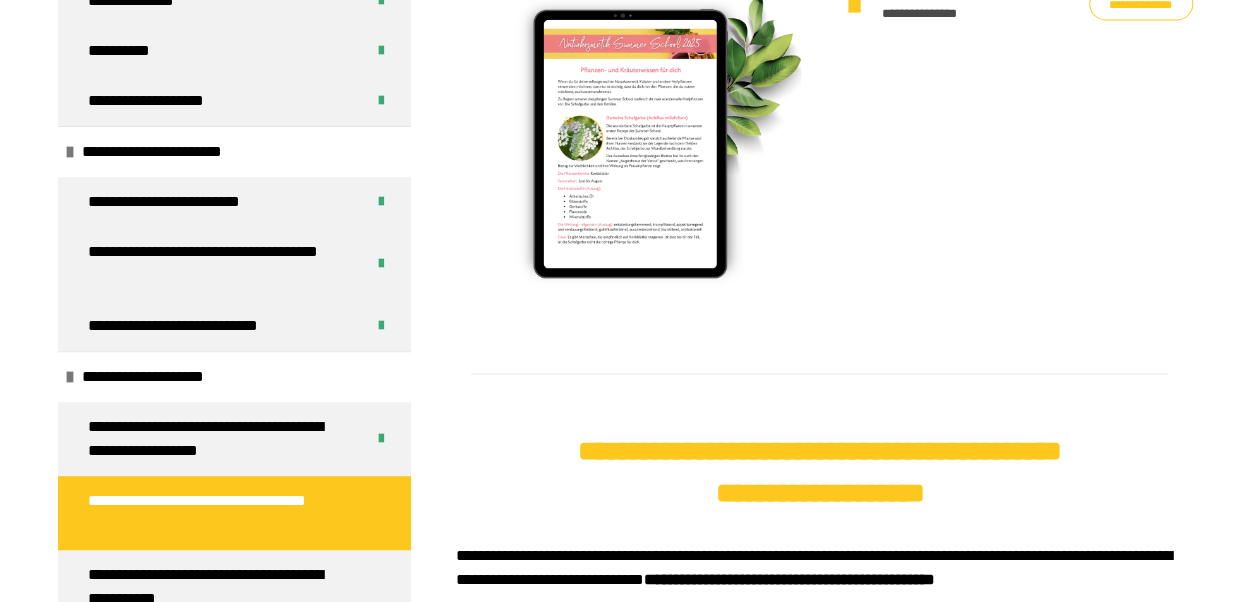 click on "**********" at bounding box center (1141, 3) 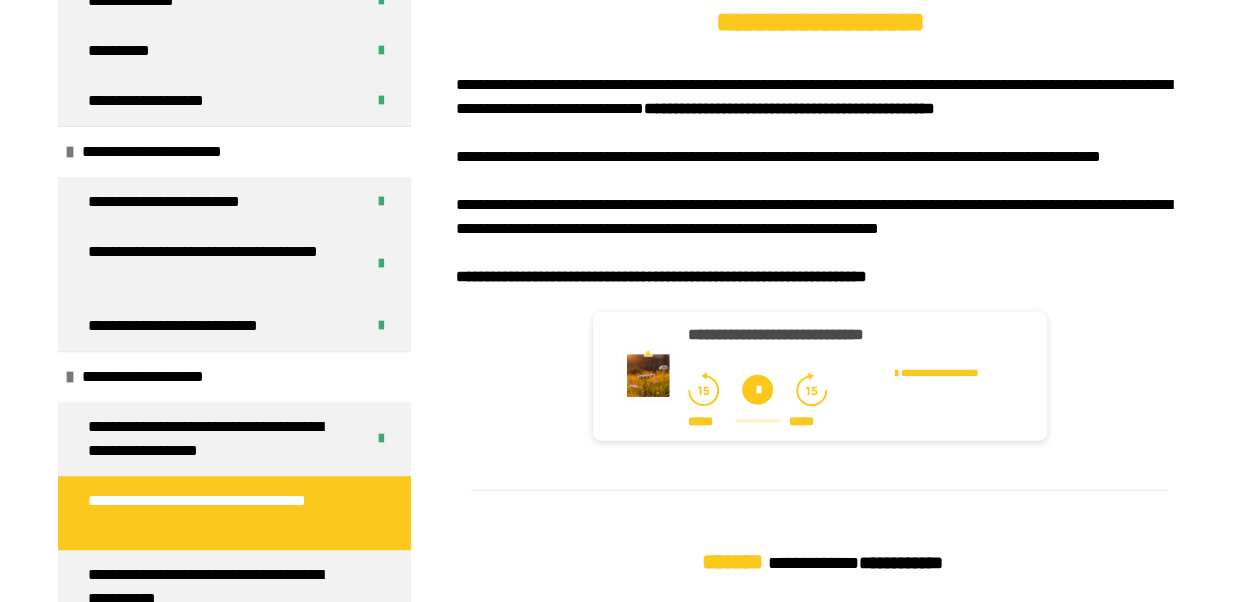 scroll, scrollTop: 2136, scrollLeft: 0, axis: vertical 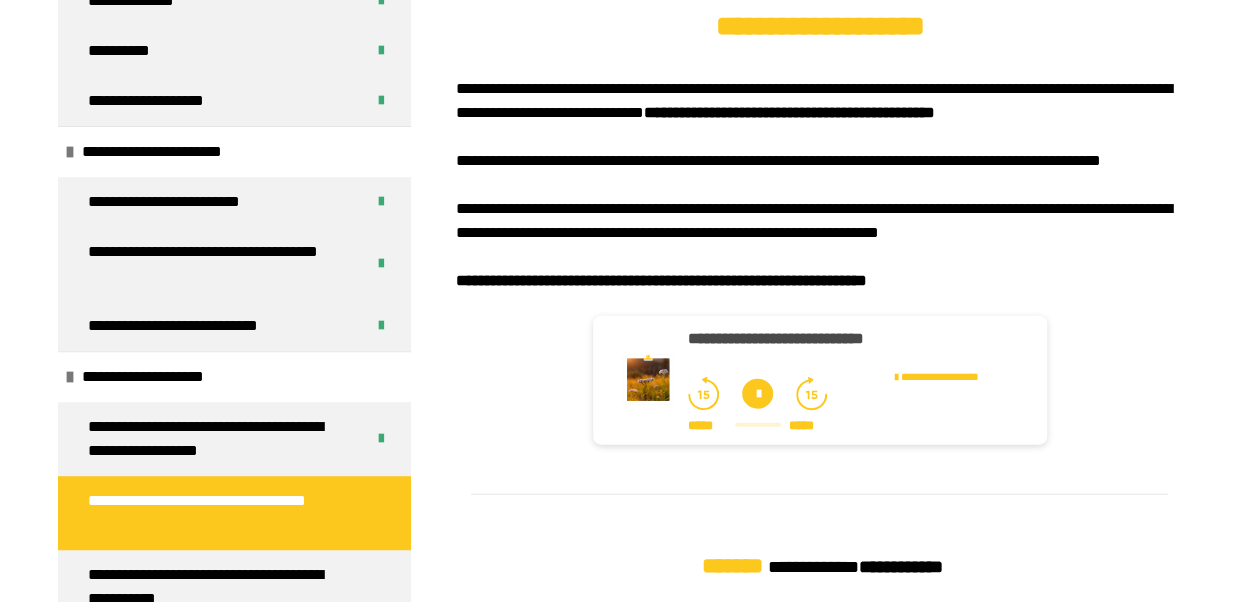 click at bounding box center (757, 394) 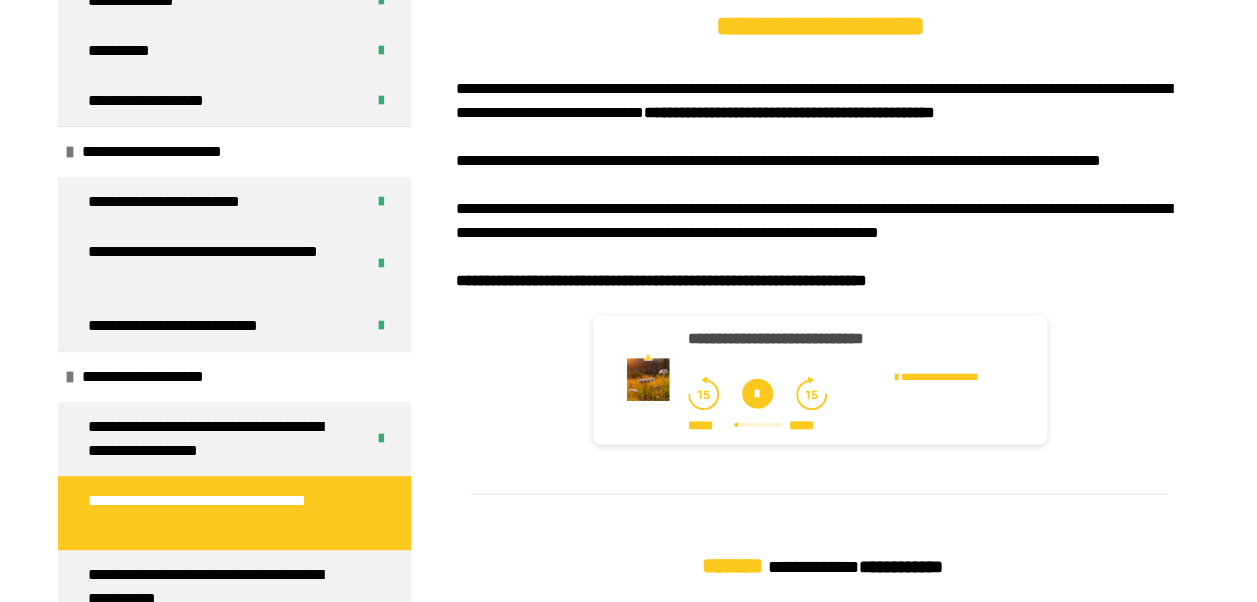 click at bounding box center (757, 394) 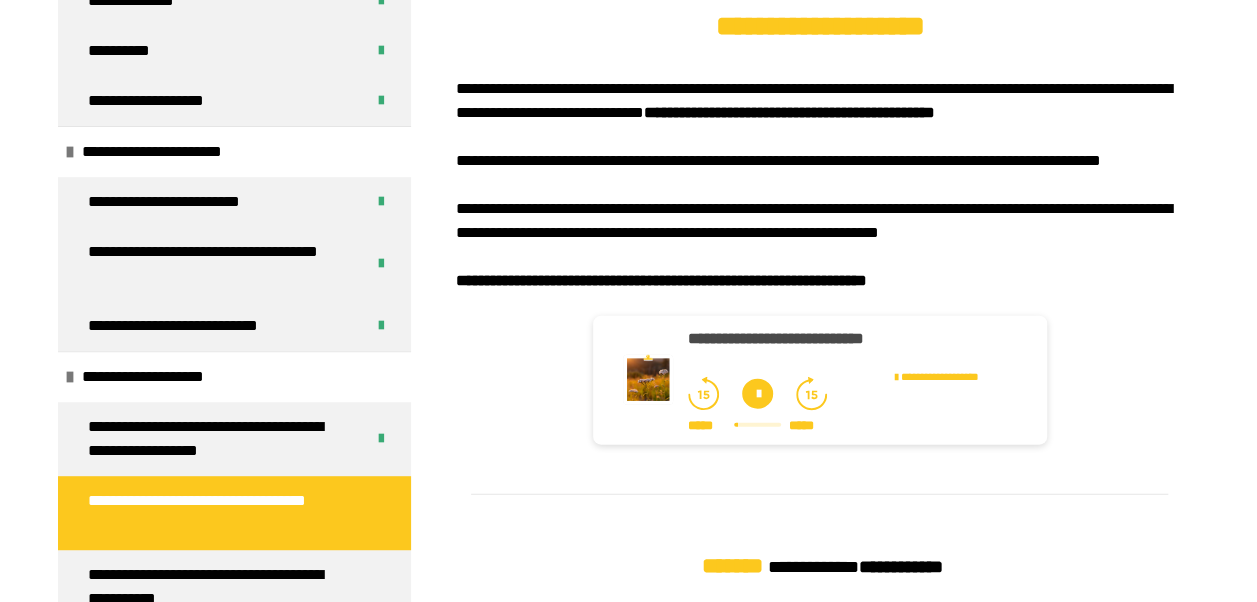 click 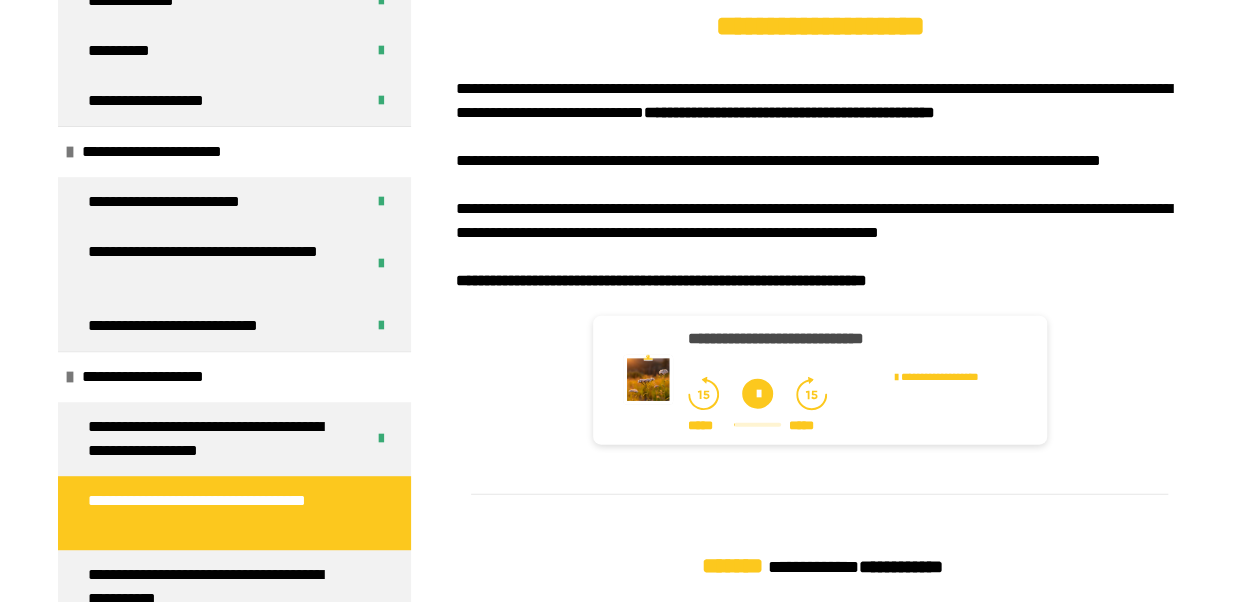 click 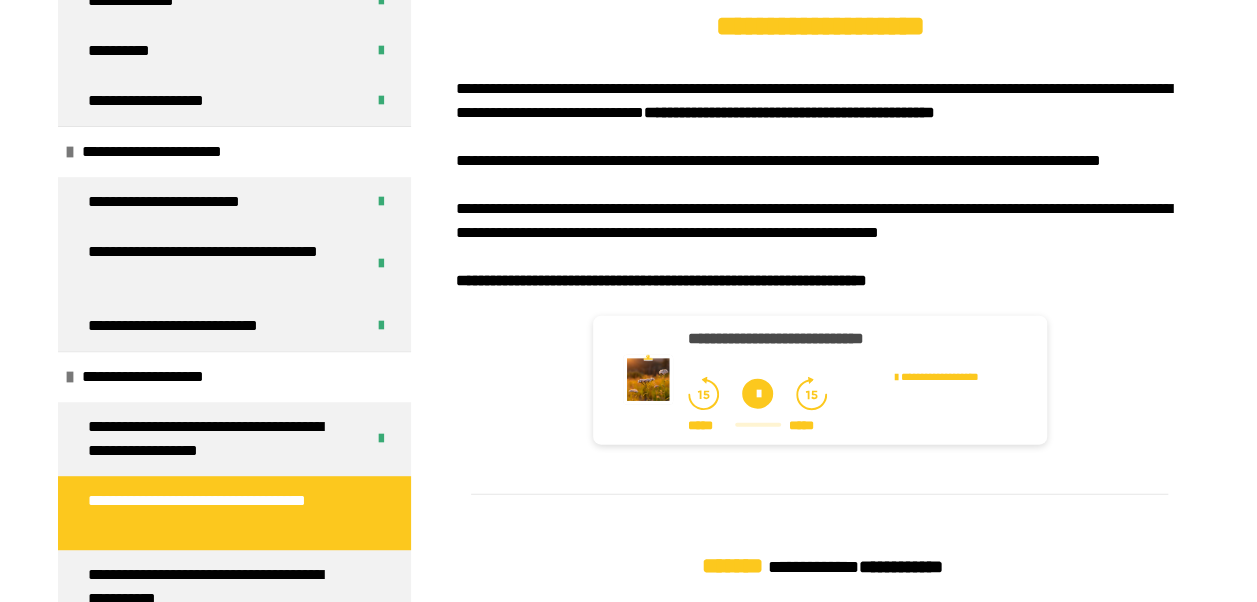 click 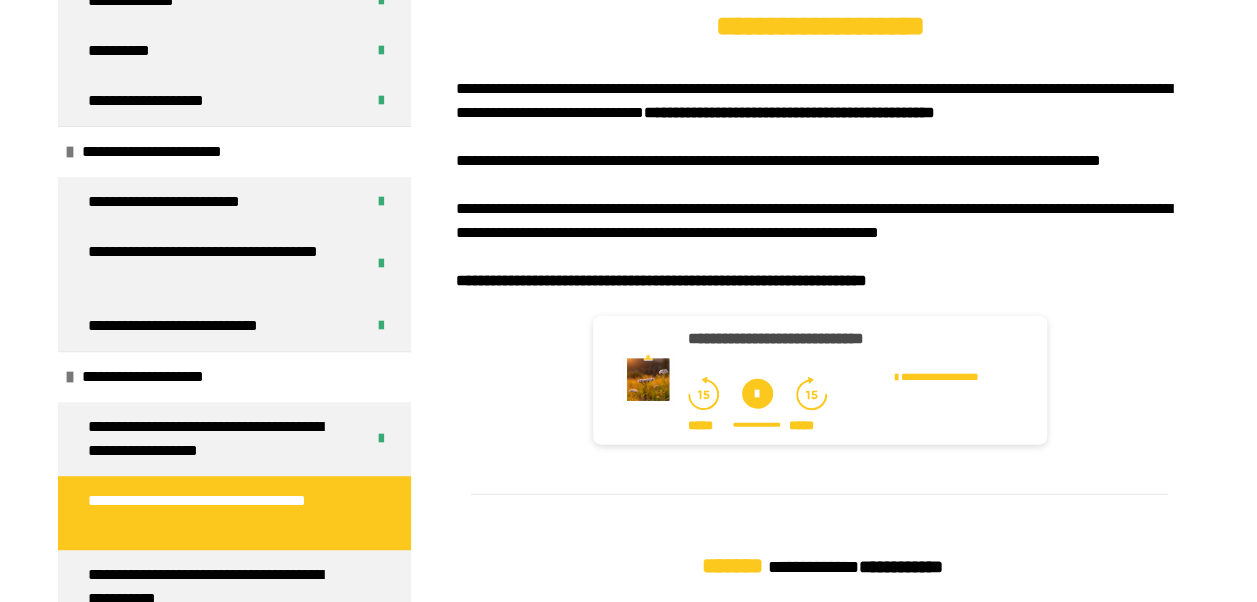 scroll, scrollTop: 2603, scrollLeft: 0, axis: vertical 